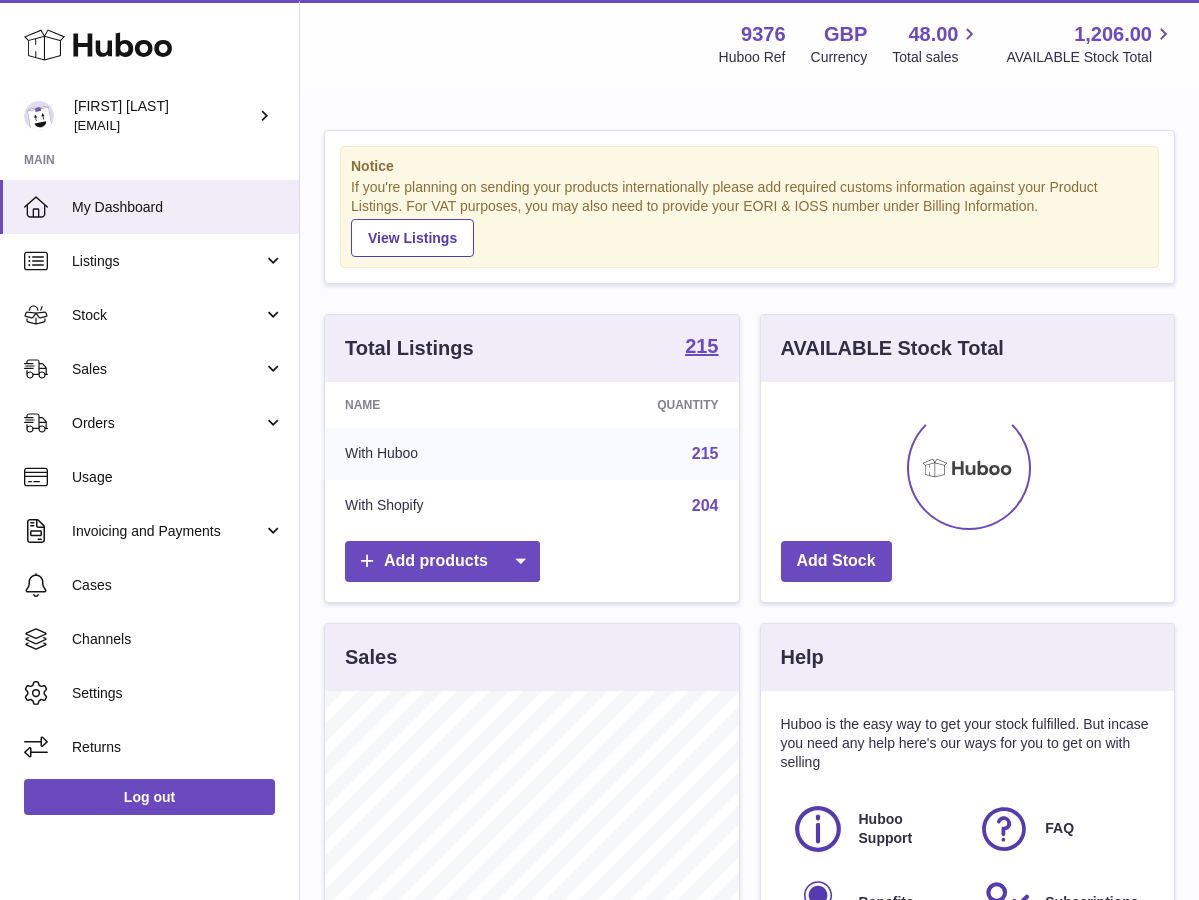 scroll, scrollTop: 0, scrollLeft: 0, axis: both 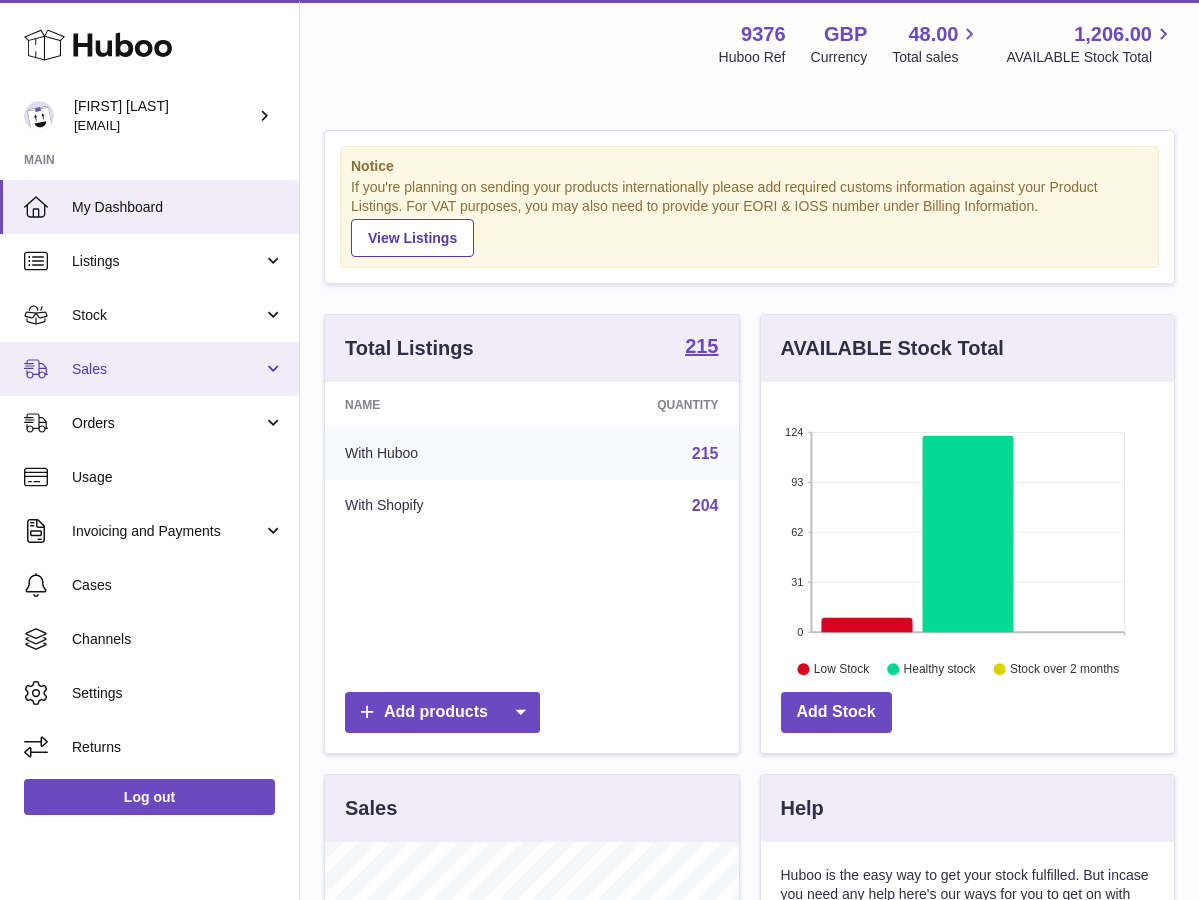 click on "Sales" at bounding box center (167, 369) 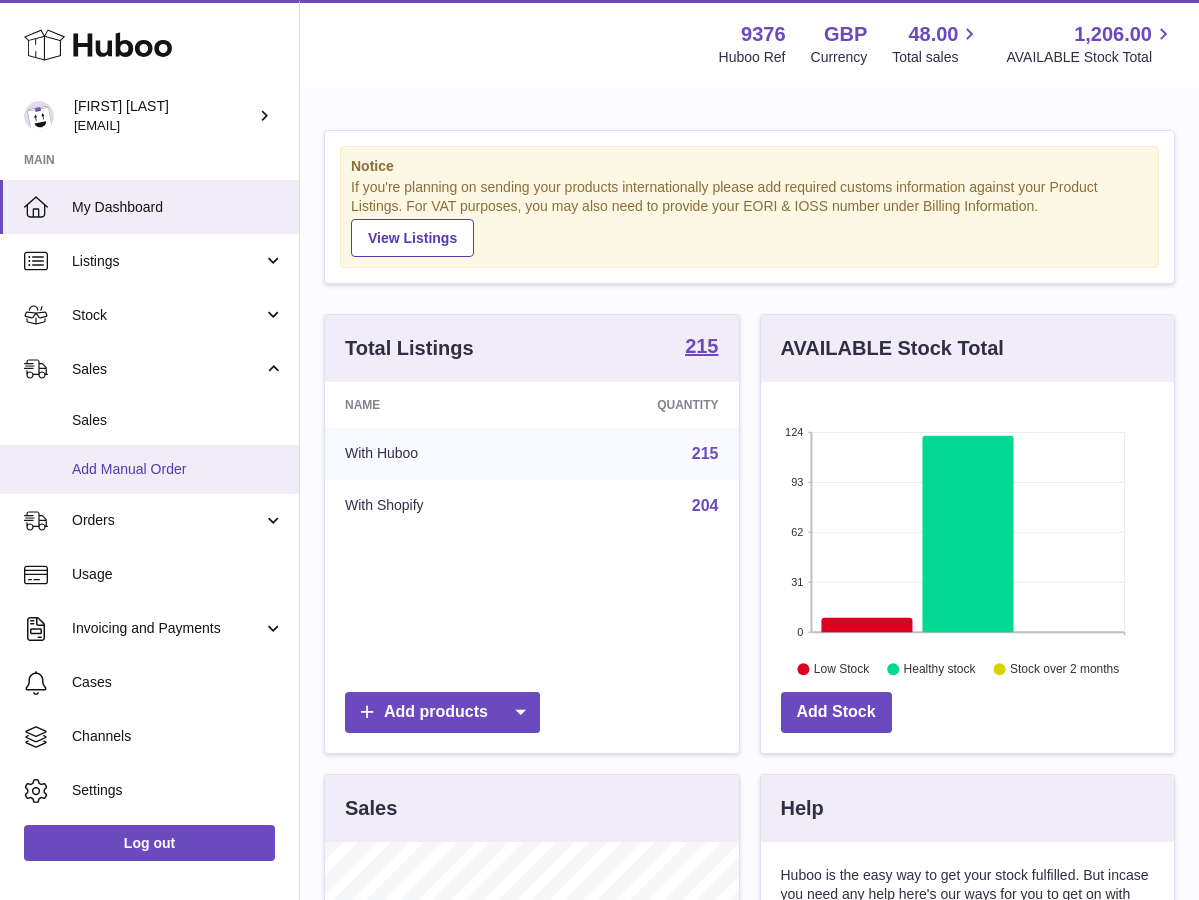 click on "Add Manual Order" at bounding box center [149, 469] 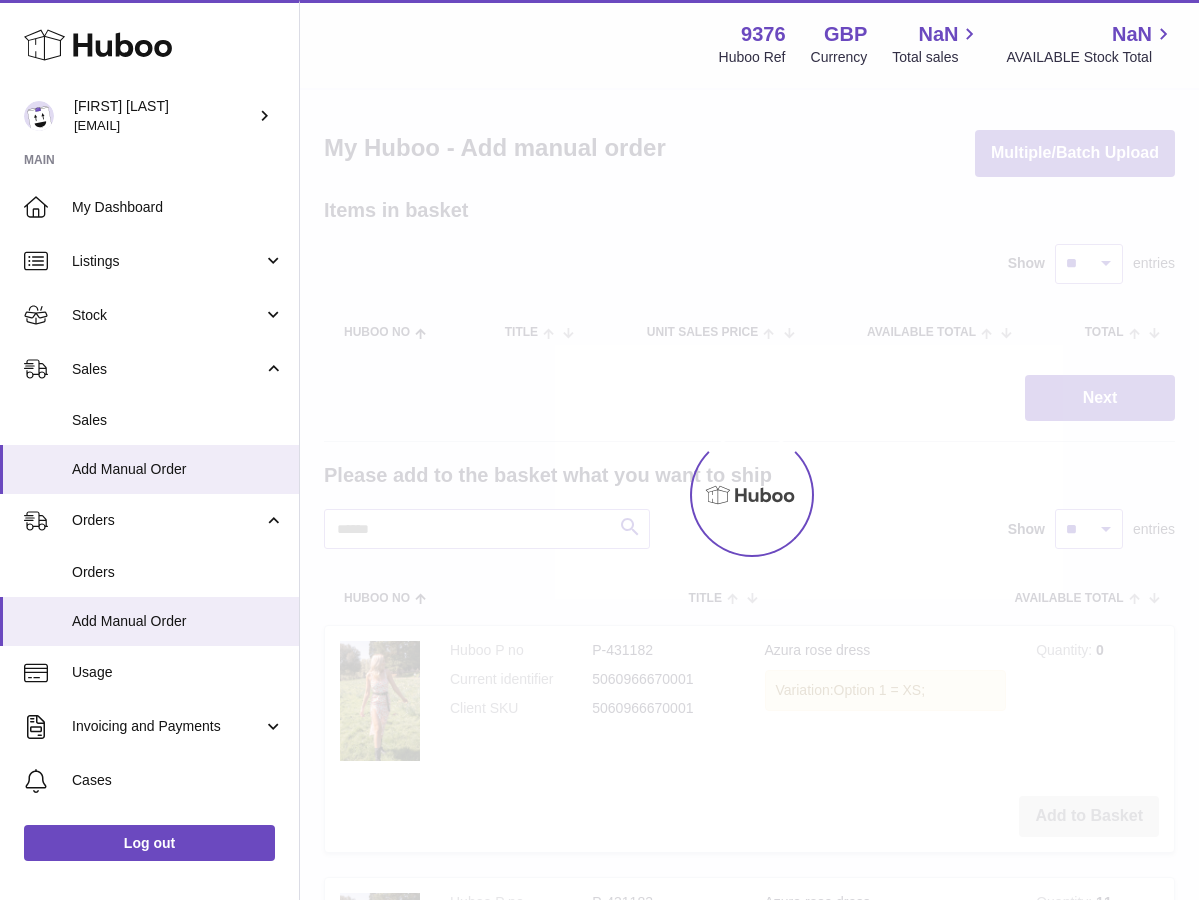 scroll, scrollTop: 0, scrollLeft: 0, axis: both 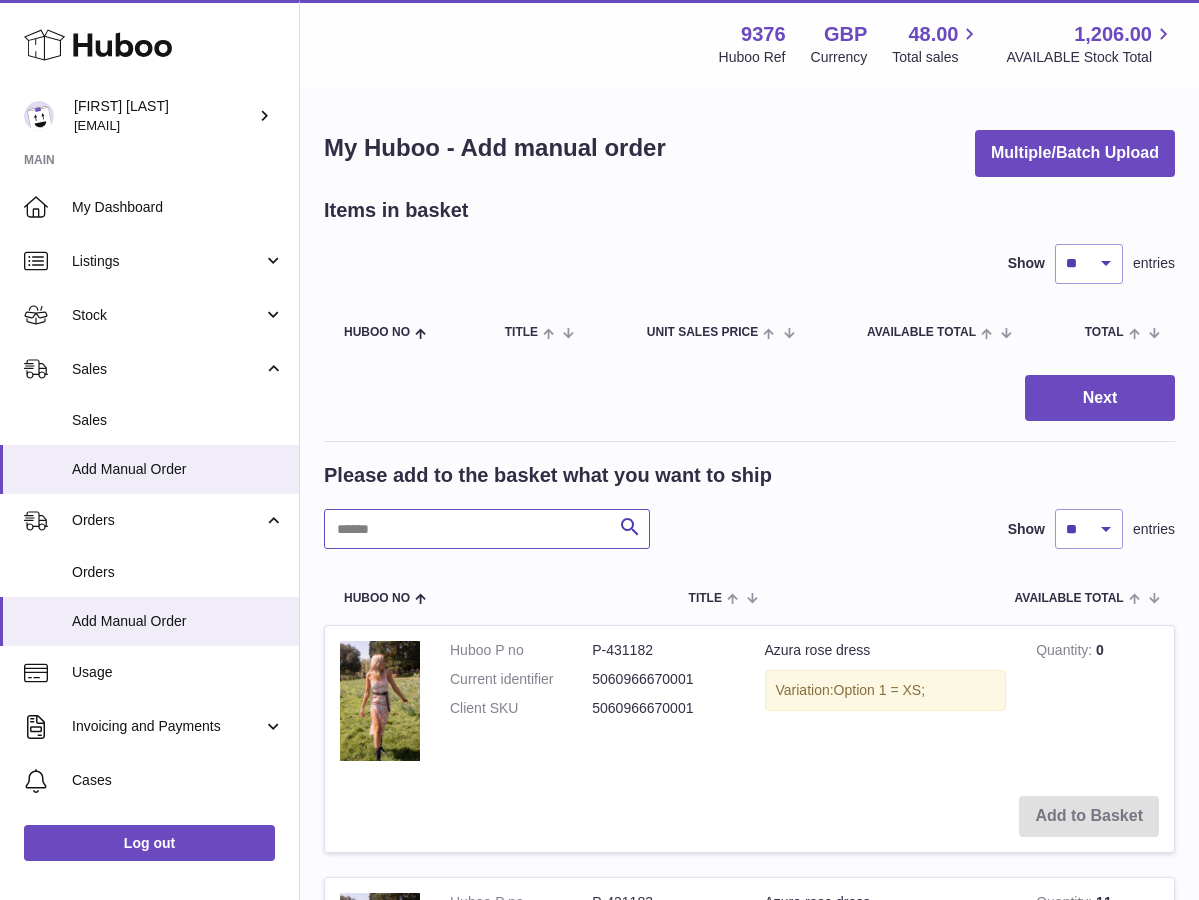 click at bounding box center (487, 529) 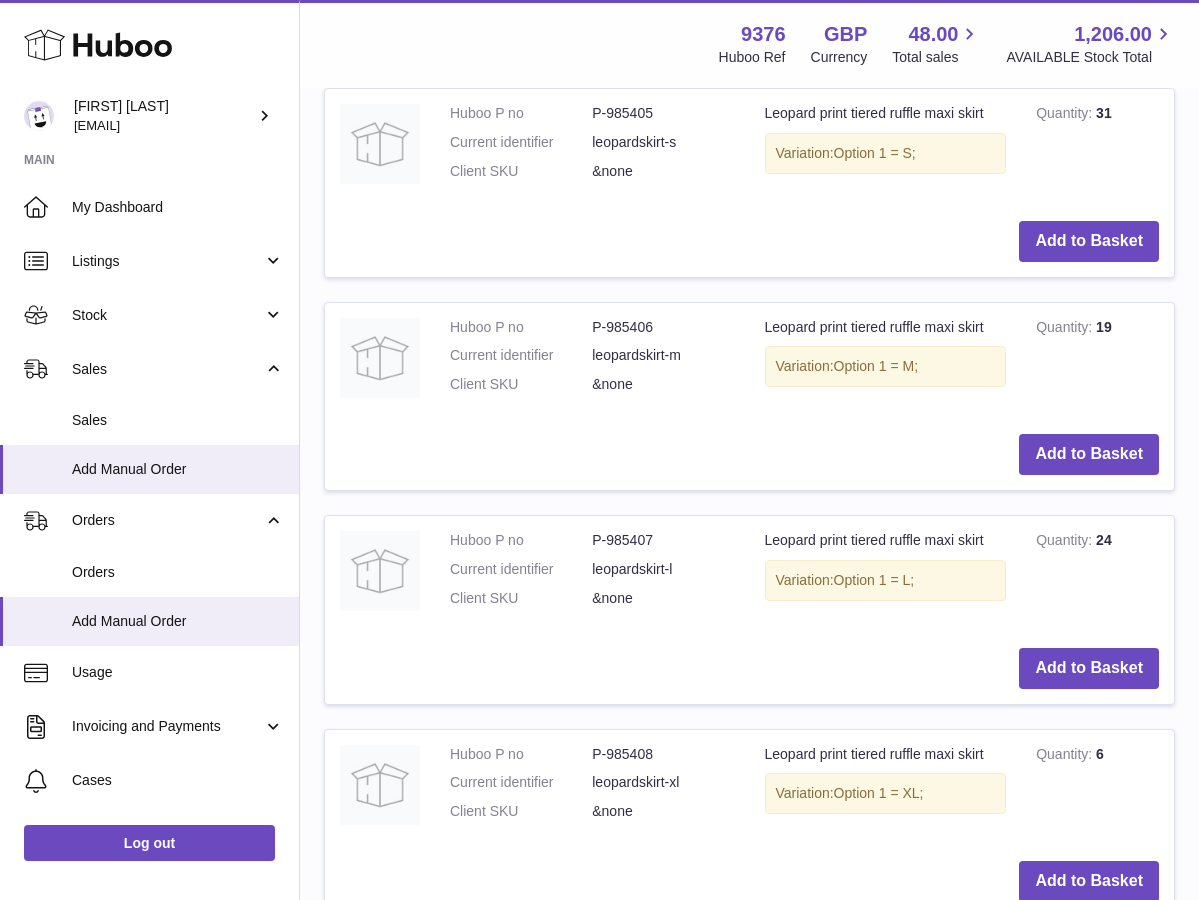 scroll, scrollTop: 1823, scrollLeft: 0, axis: vertical 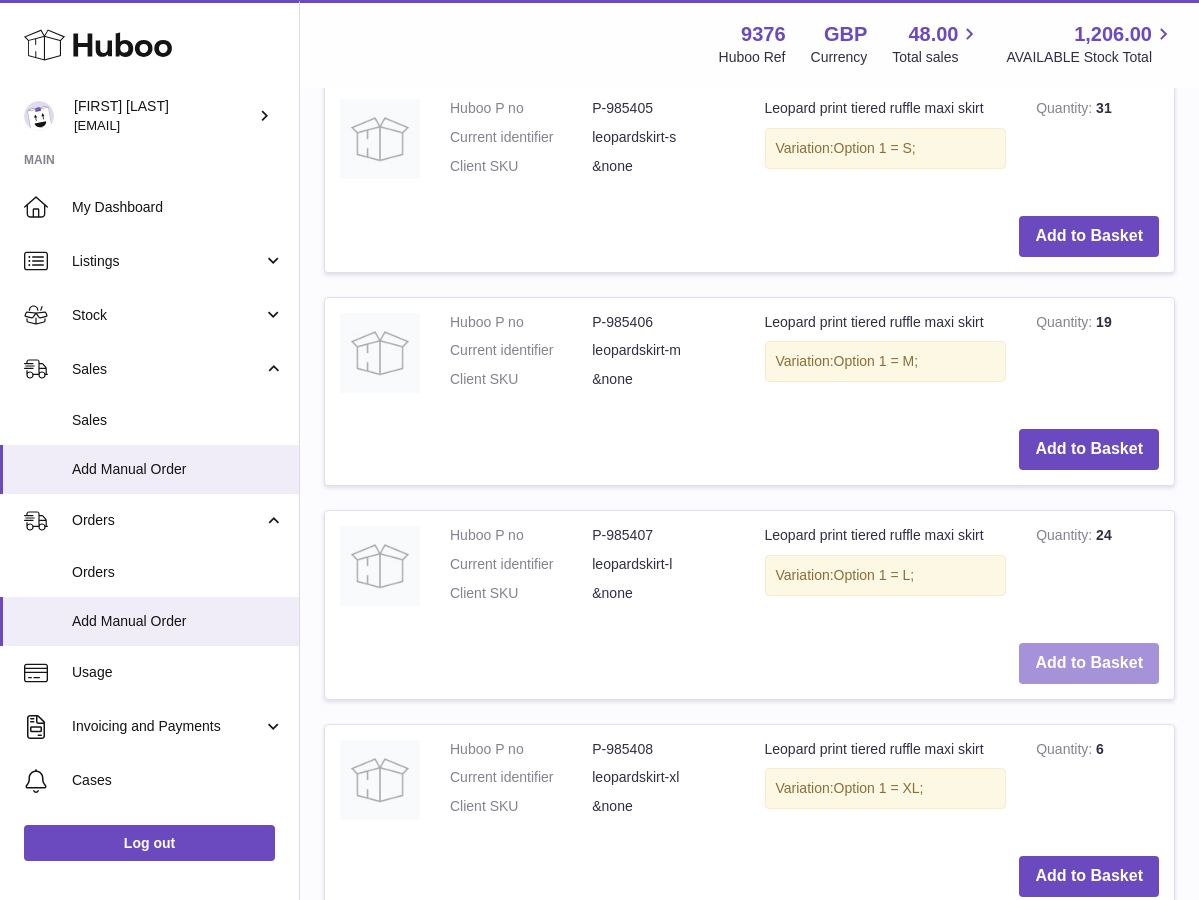 type on "*******" 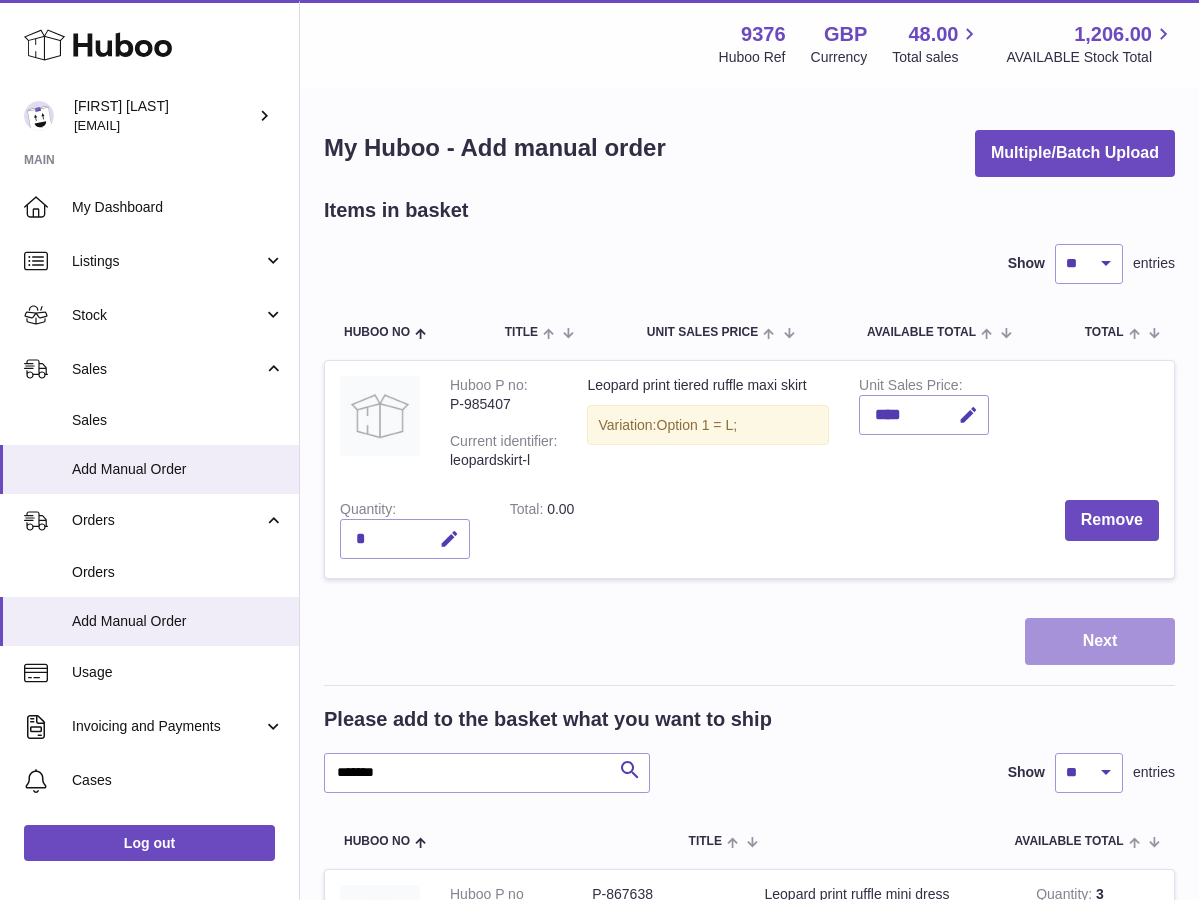 scroll, scrollTop: 0, scrollLeft: 0, axis: both 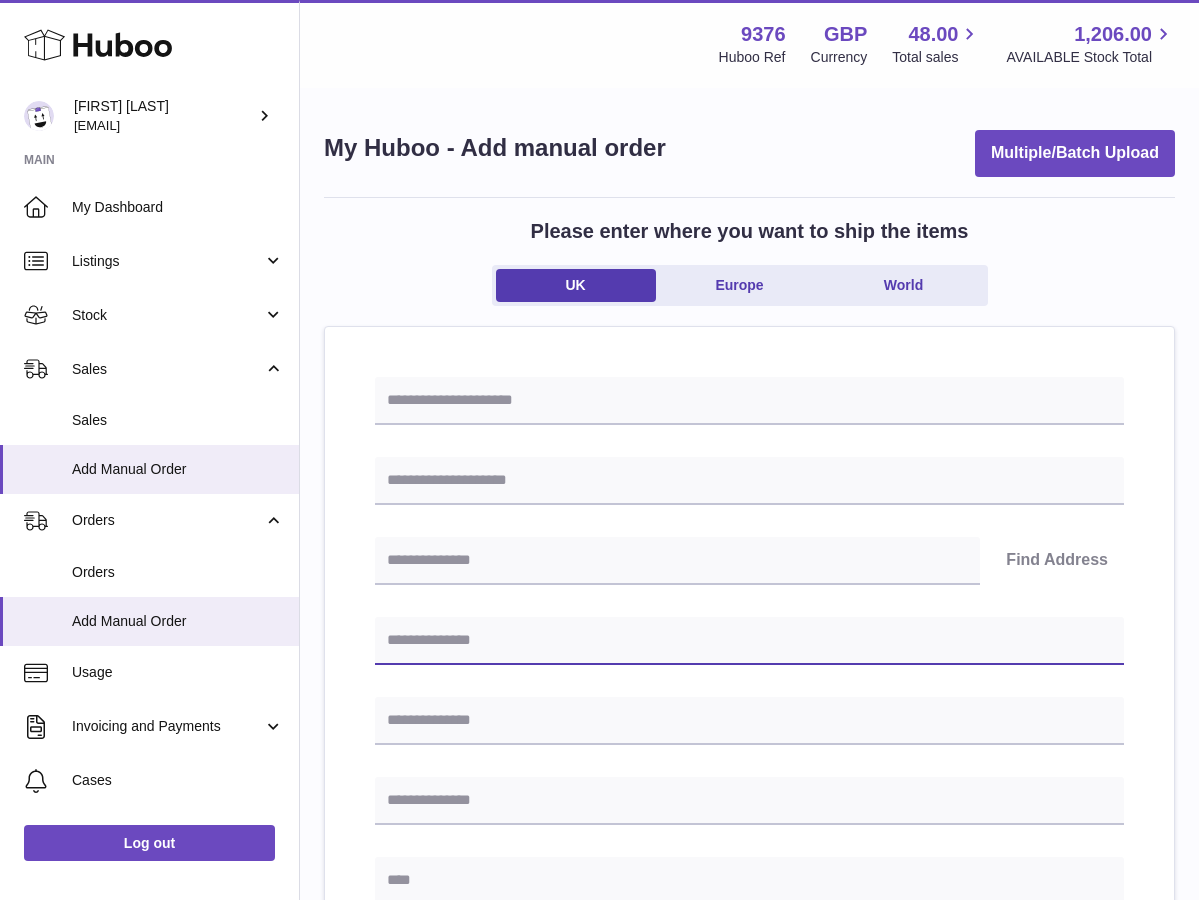 click at bounding box center [749, 641] 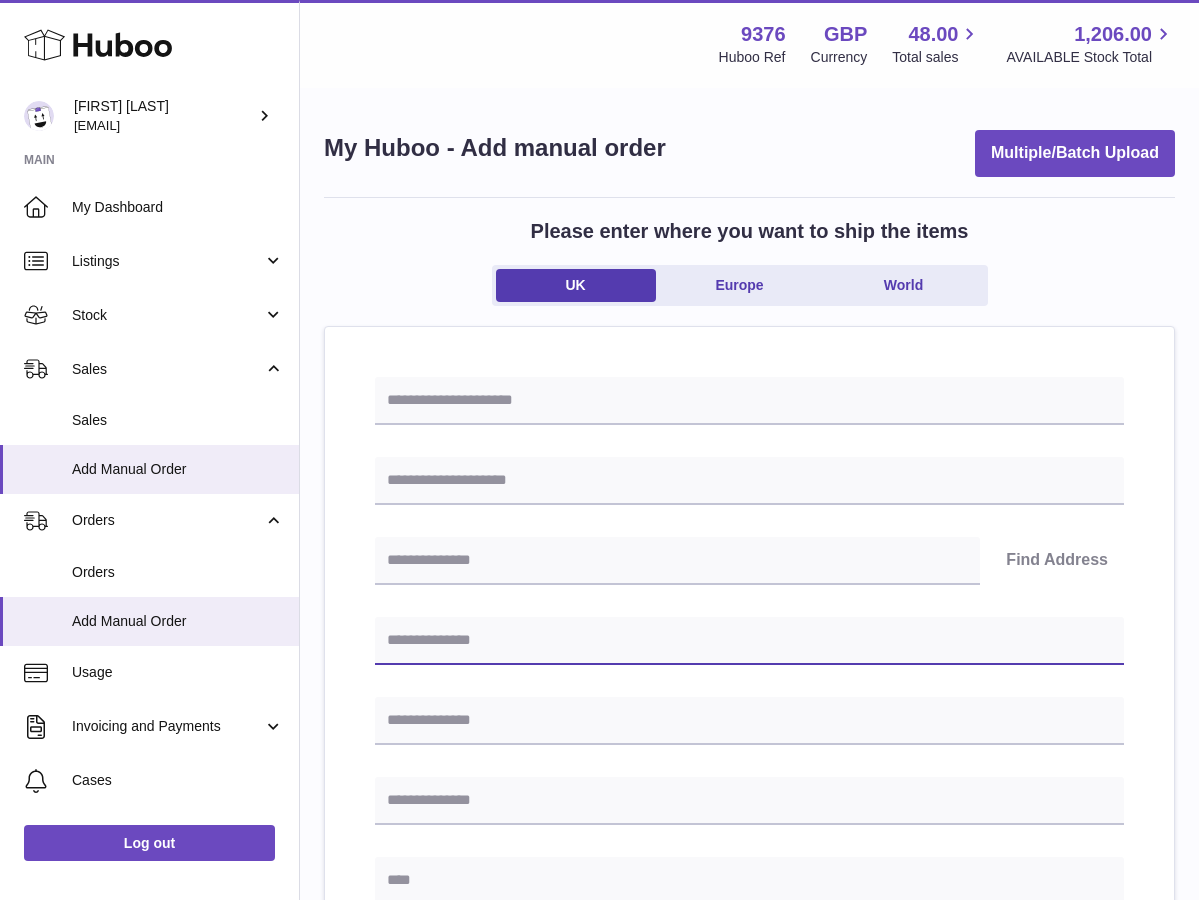 paste on "**********" 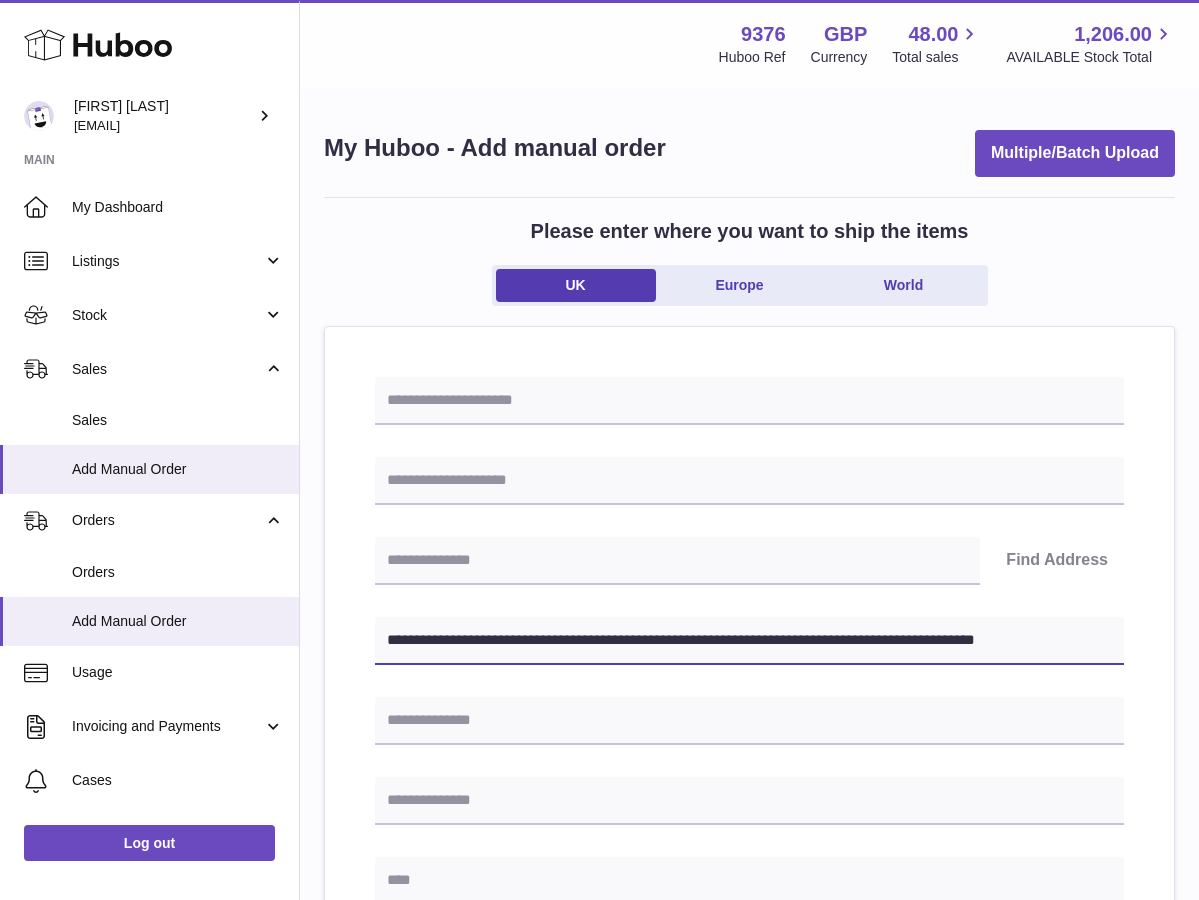 drag, startPoint x: 1020, startPoint y: 639, endPoint x: 1076, endPoint y: 639, distance: 56 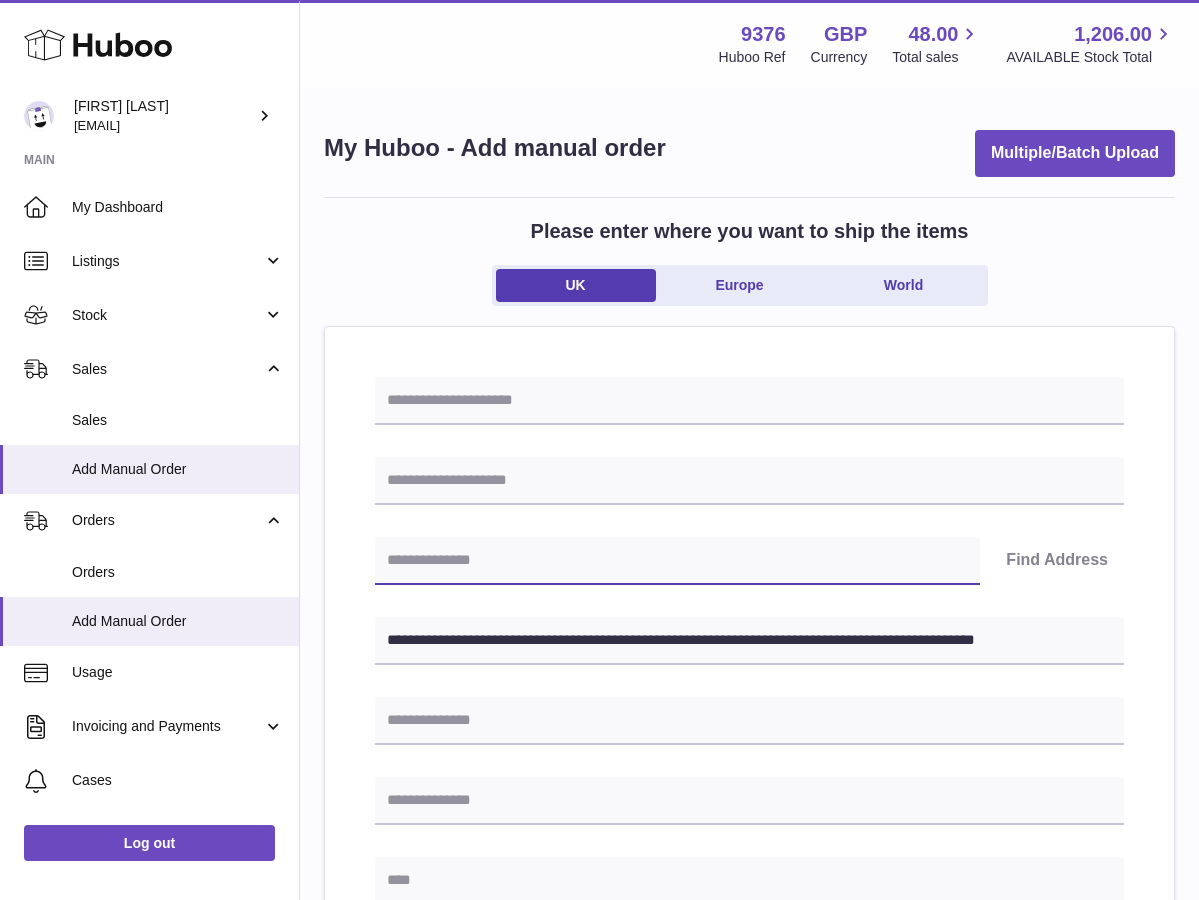 paste on "*******" 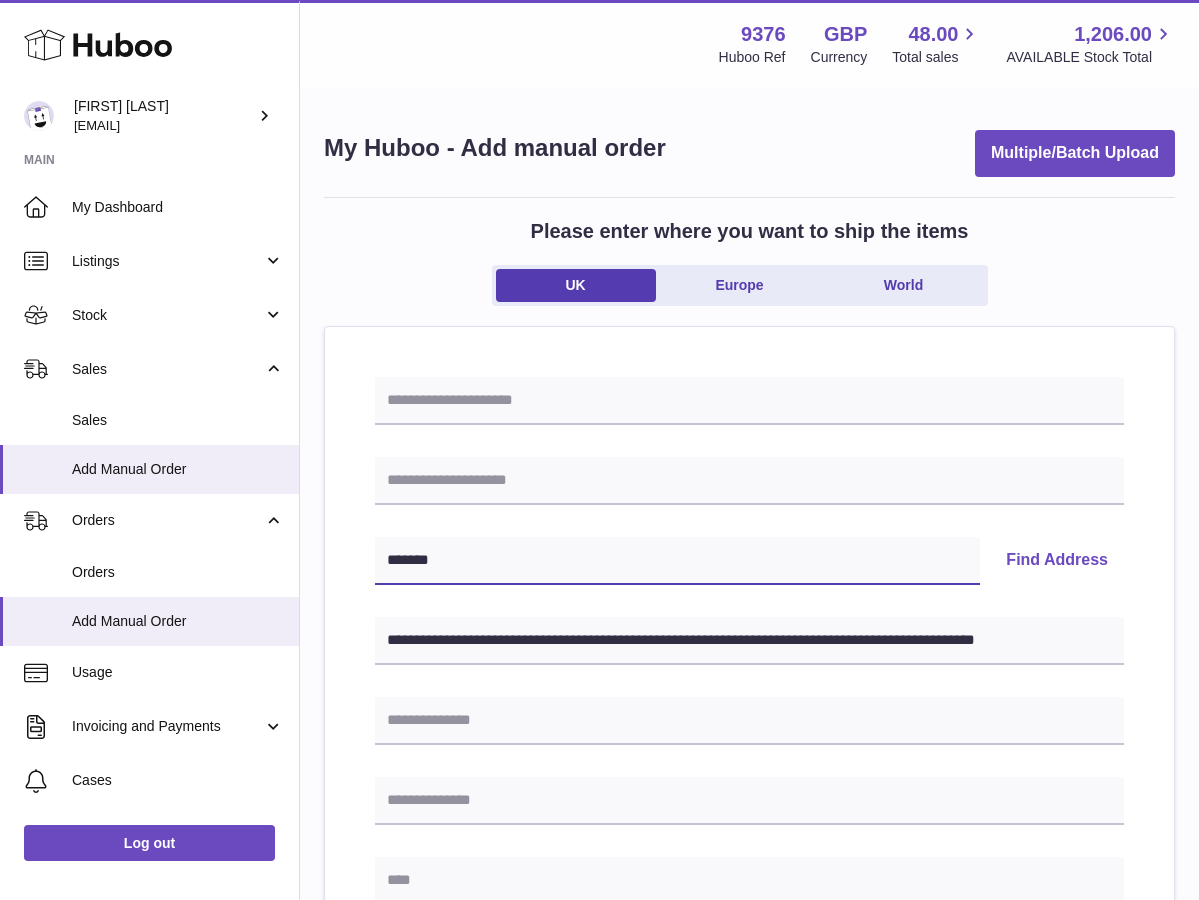 type on "*******" 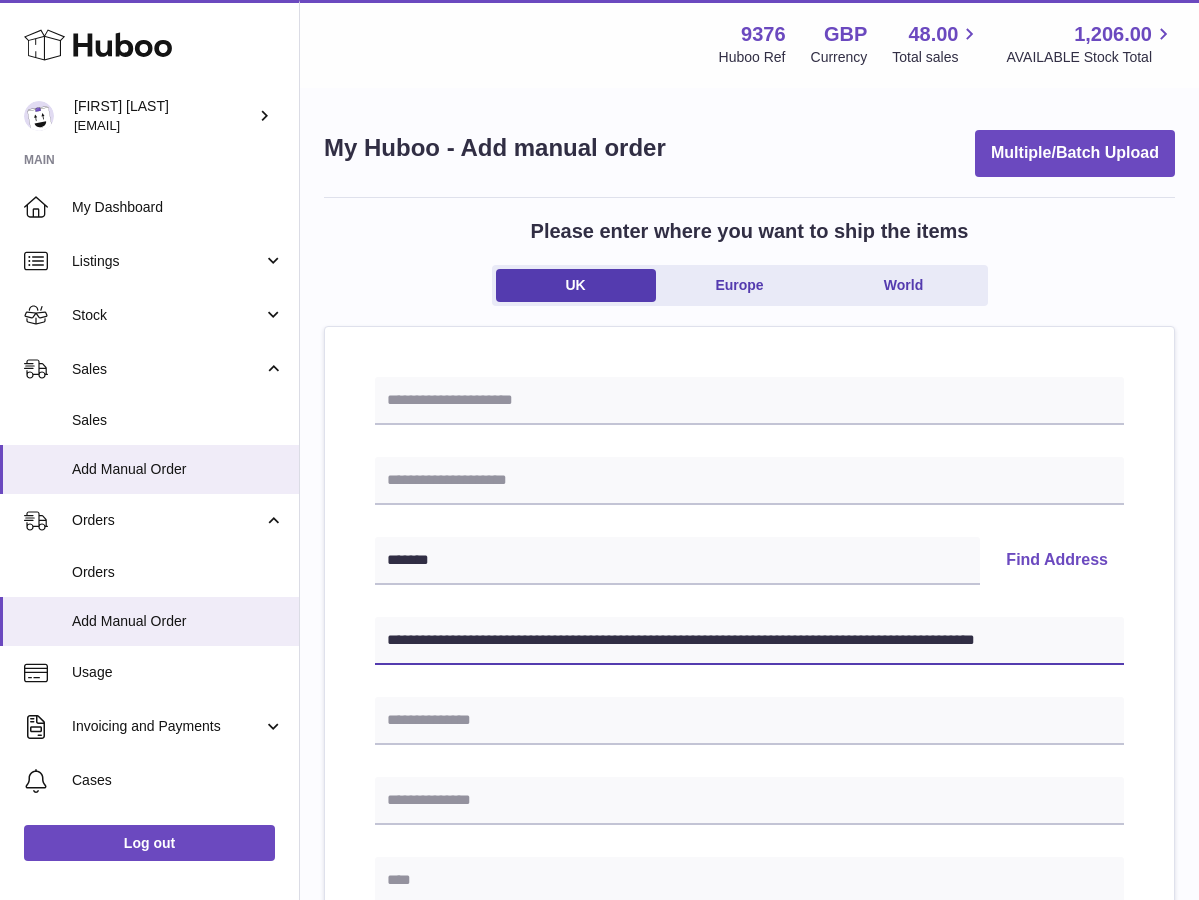 drag, startPoint x: 480, startPoint y: 636, endPoint x: 336, endPoint y: 620, distance: 144.88617 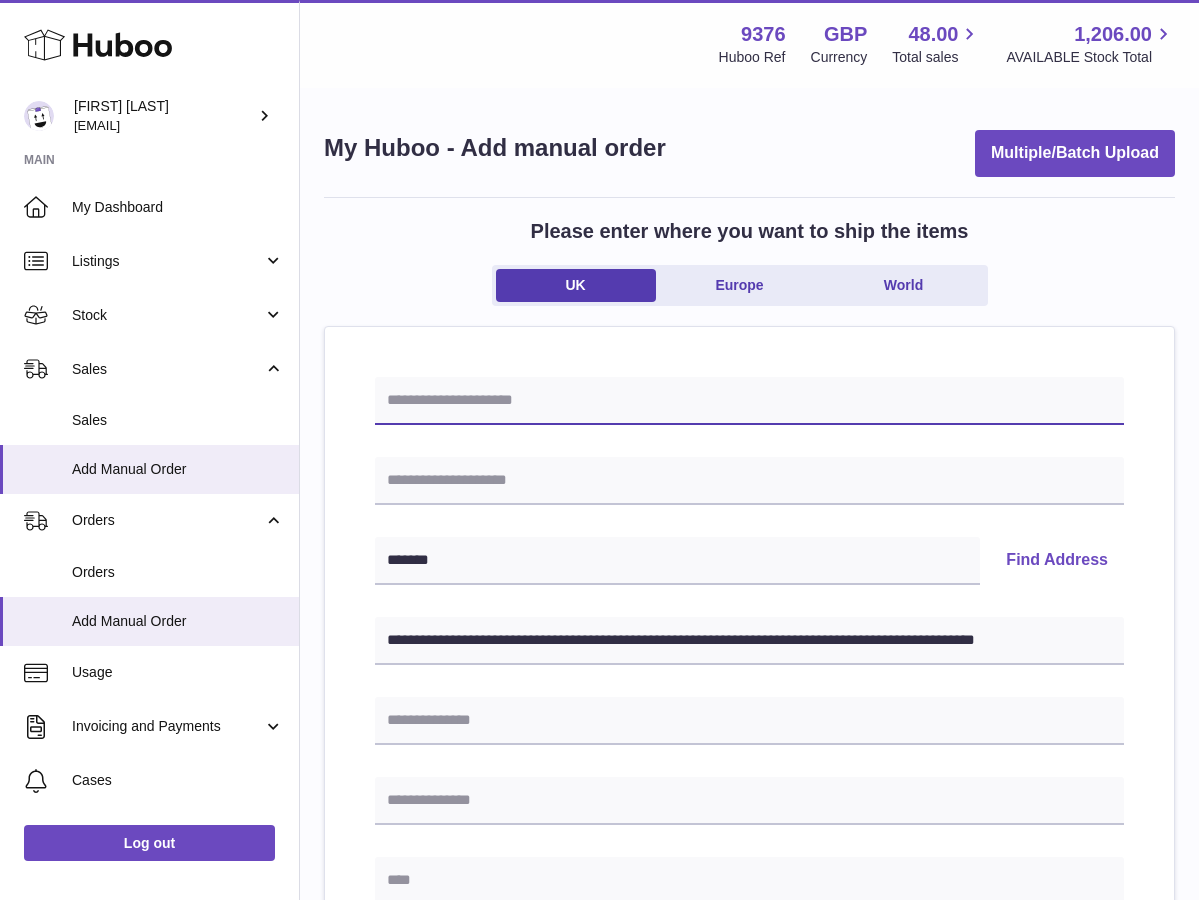click at bounding box center [749, 401] 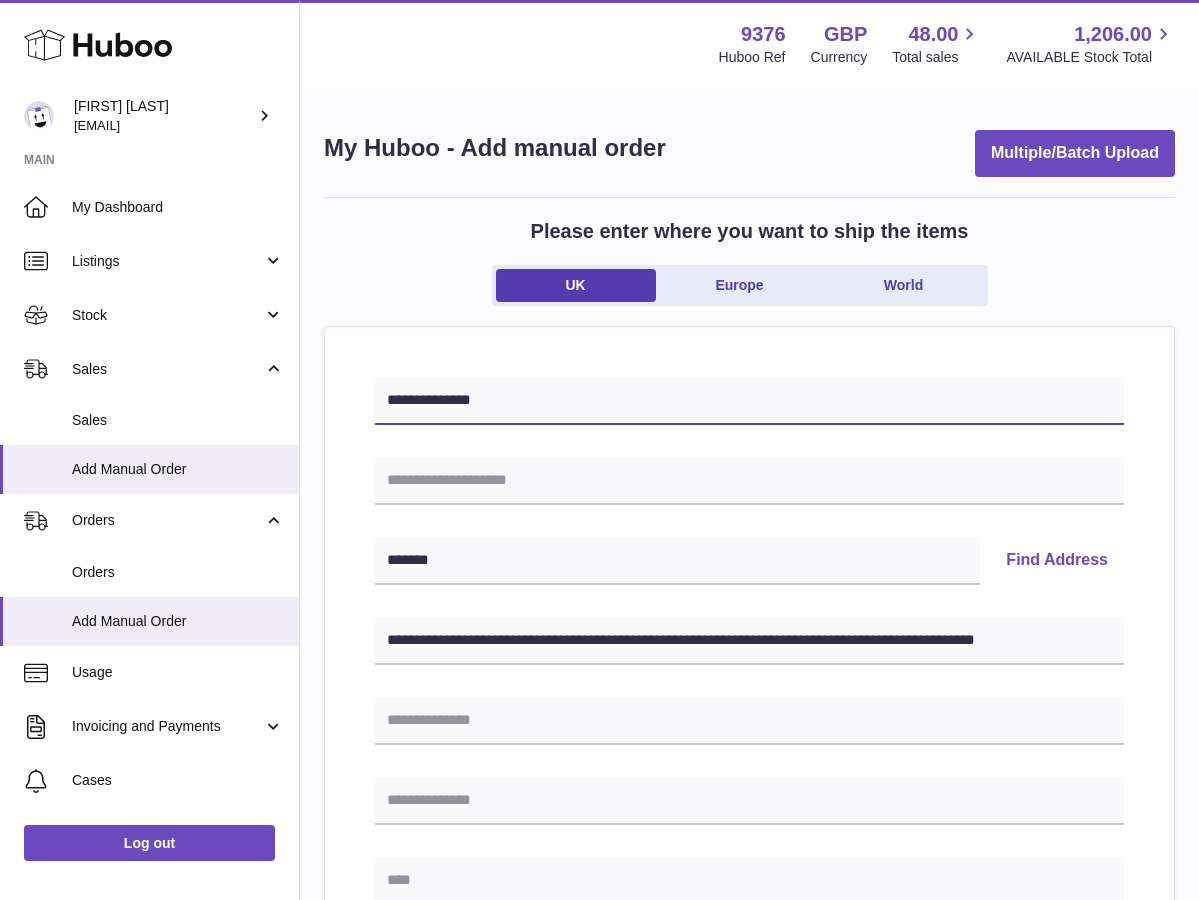 type on "**********" 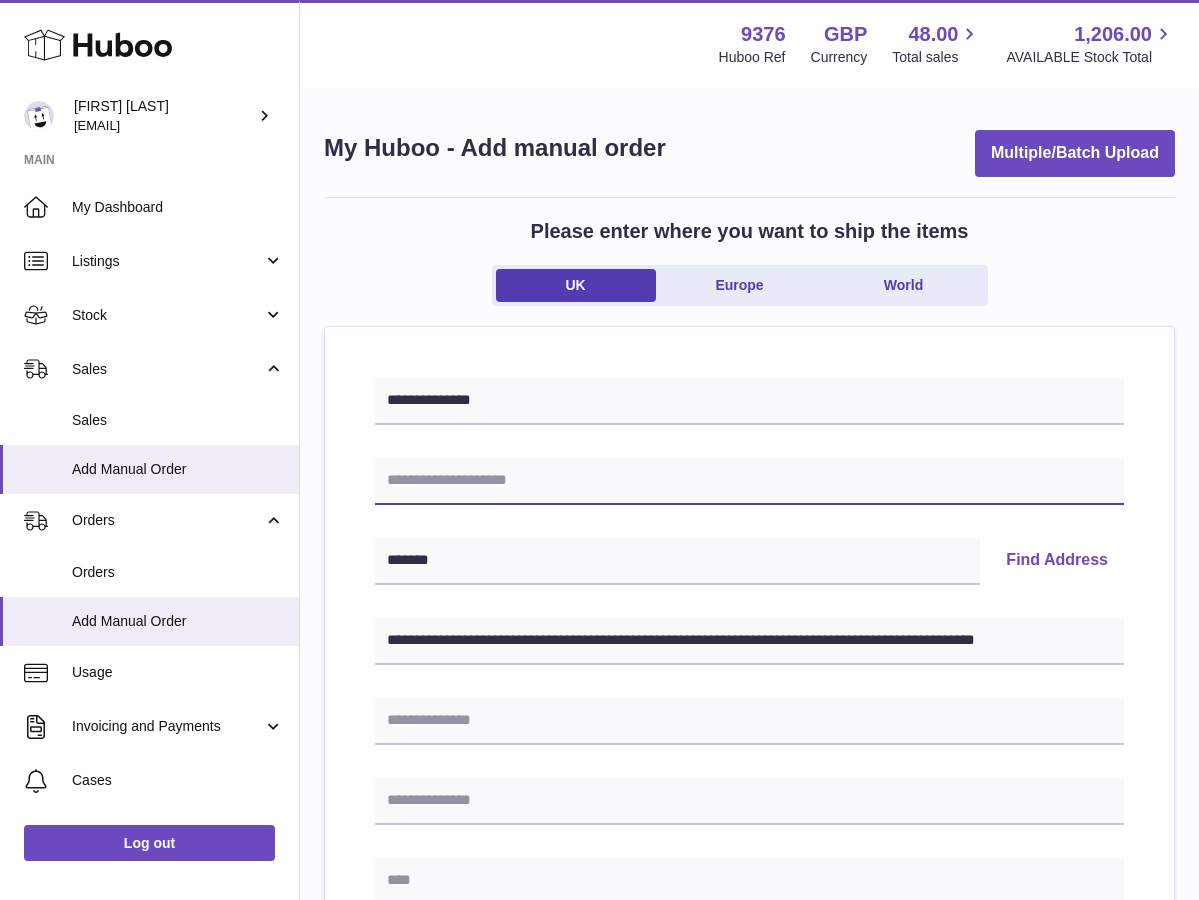 paste on "**********" 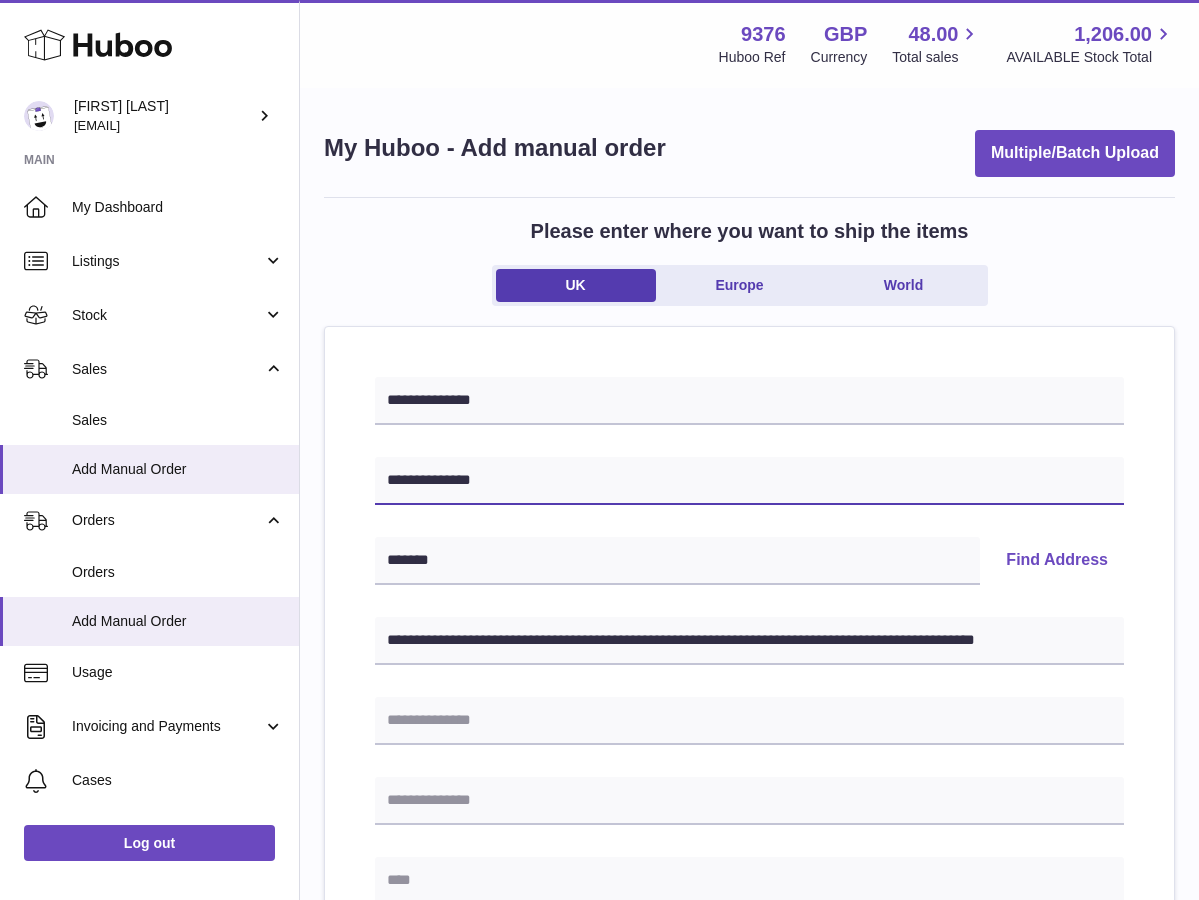 type on "**********" 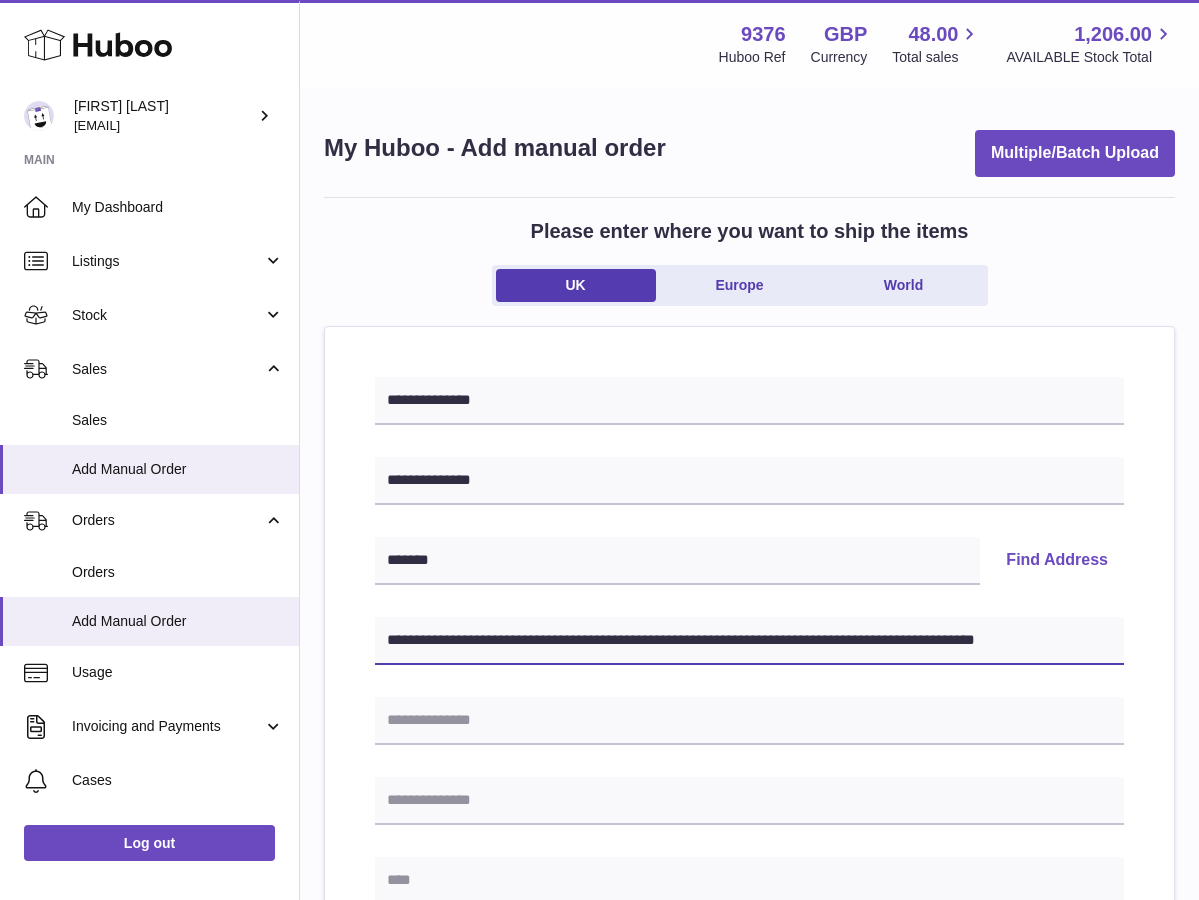 drag, startPoint x: 482, startPoint y: 637, endPoint x: 343, endPoint y: 640, distance: 139.03236 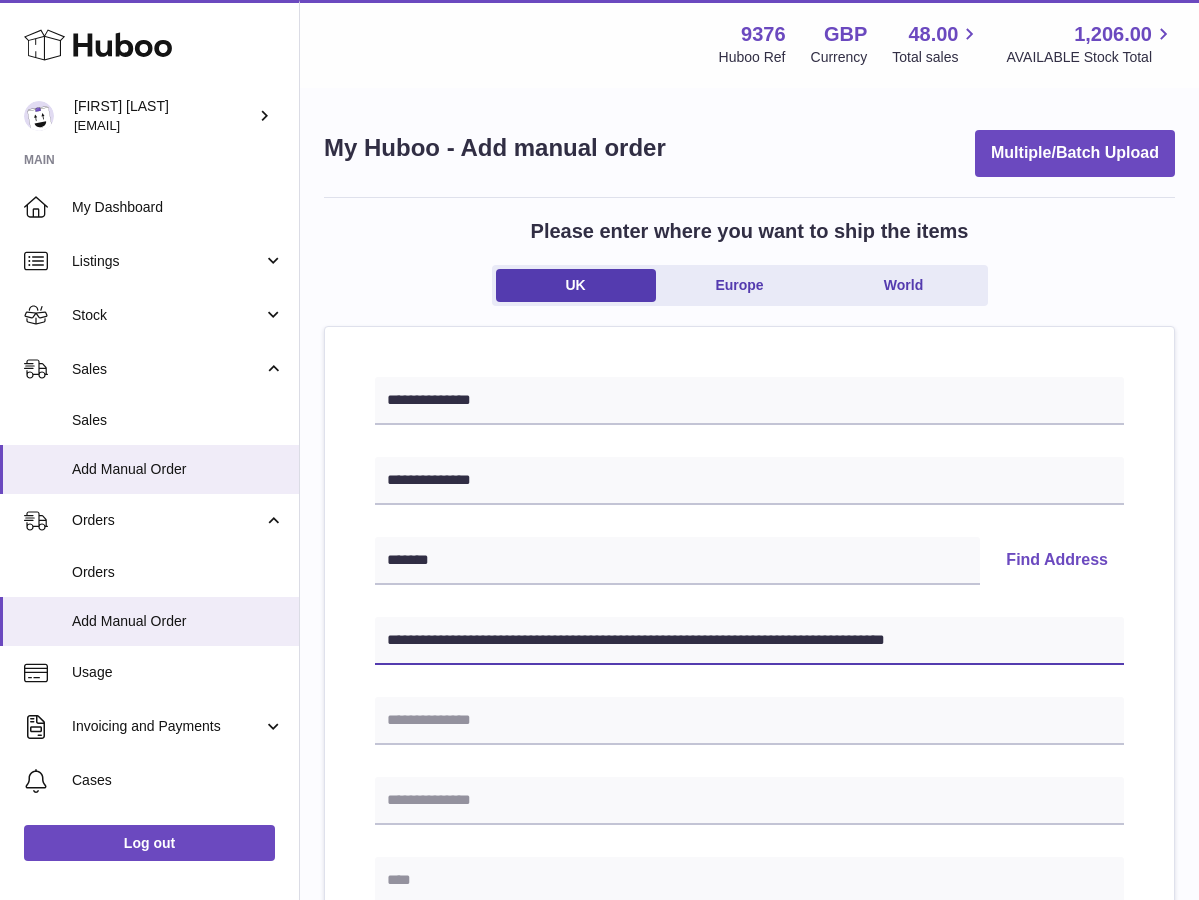 drag, startPoint x: 631, startPoint y: 635, endPoint x: 762, endPoint y: 641, distance: 131.13733 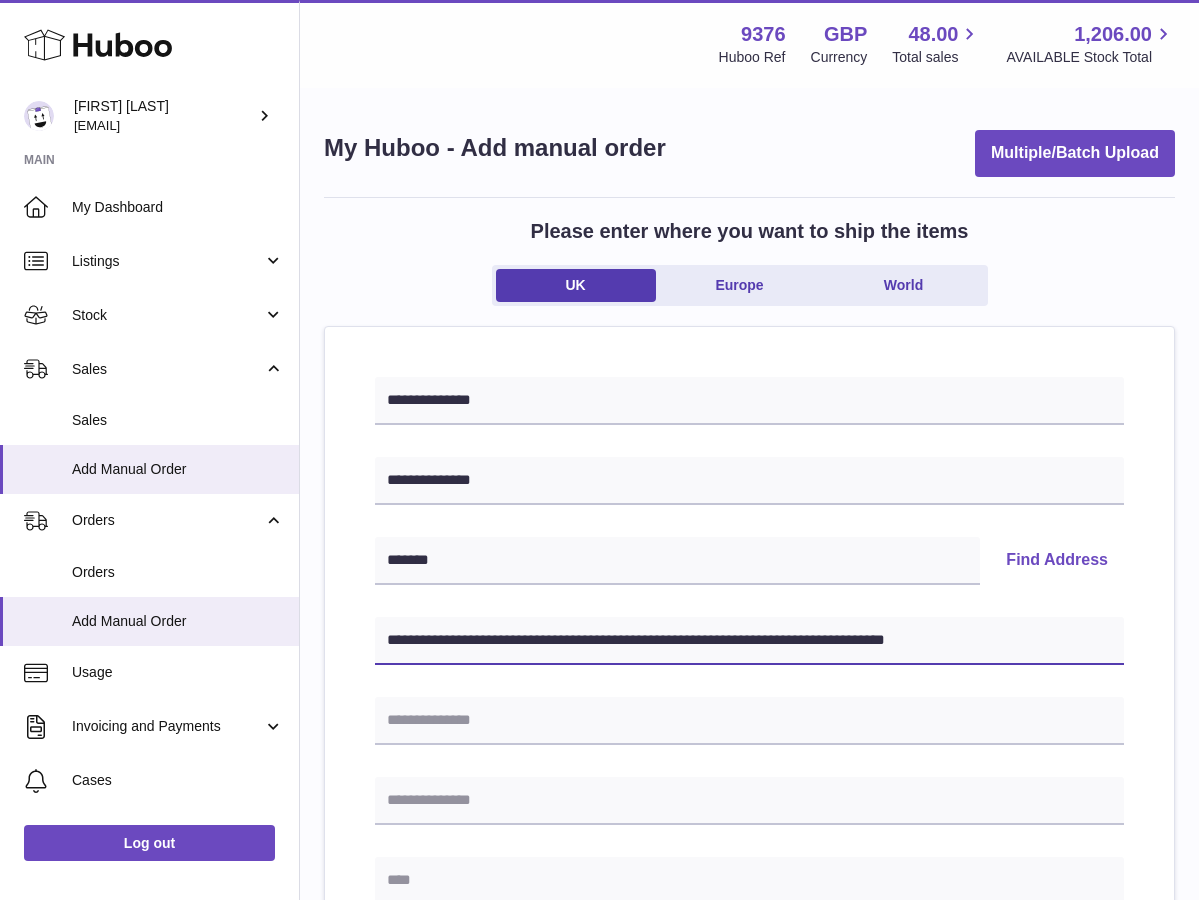 click on "**********" at bounding box center (749, 641) 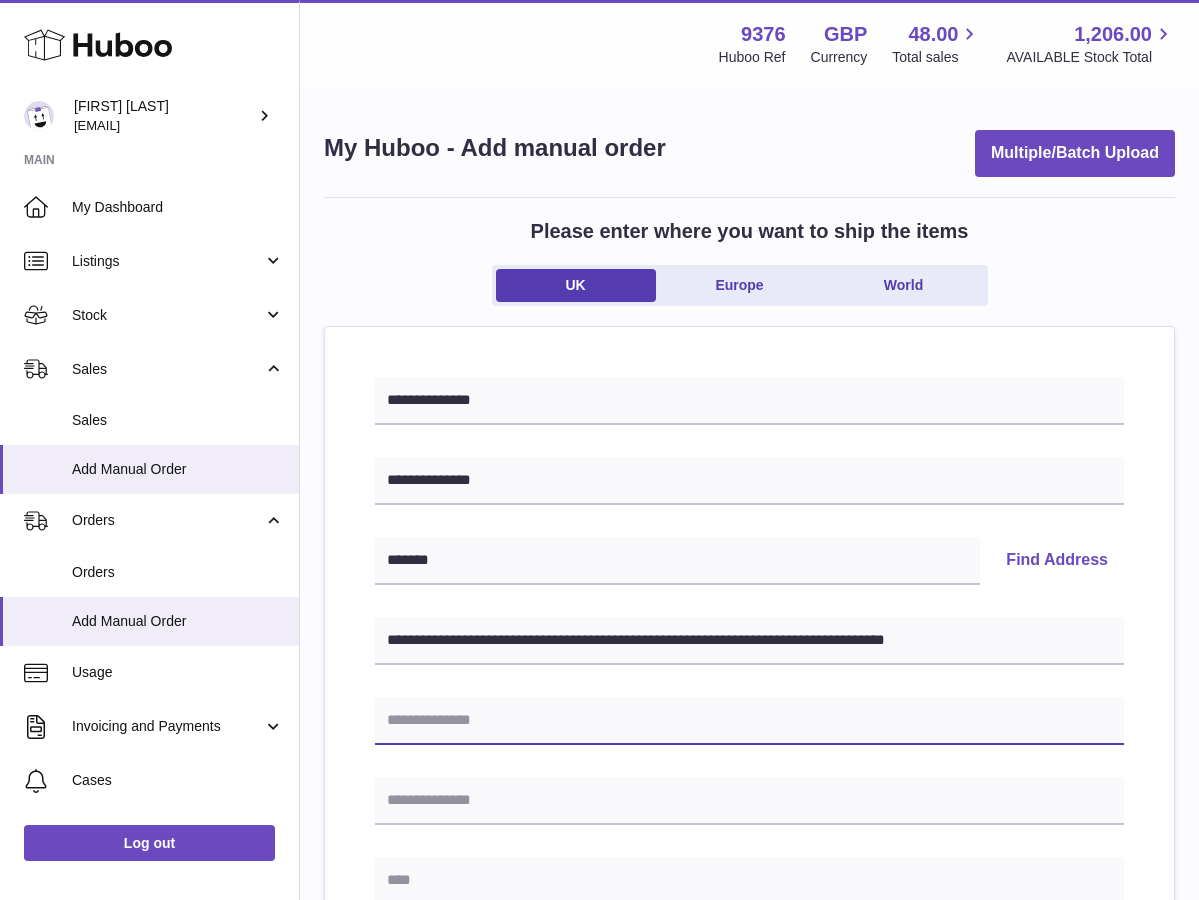 paste on "**********" 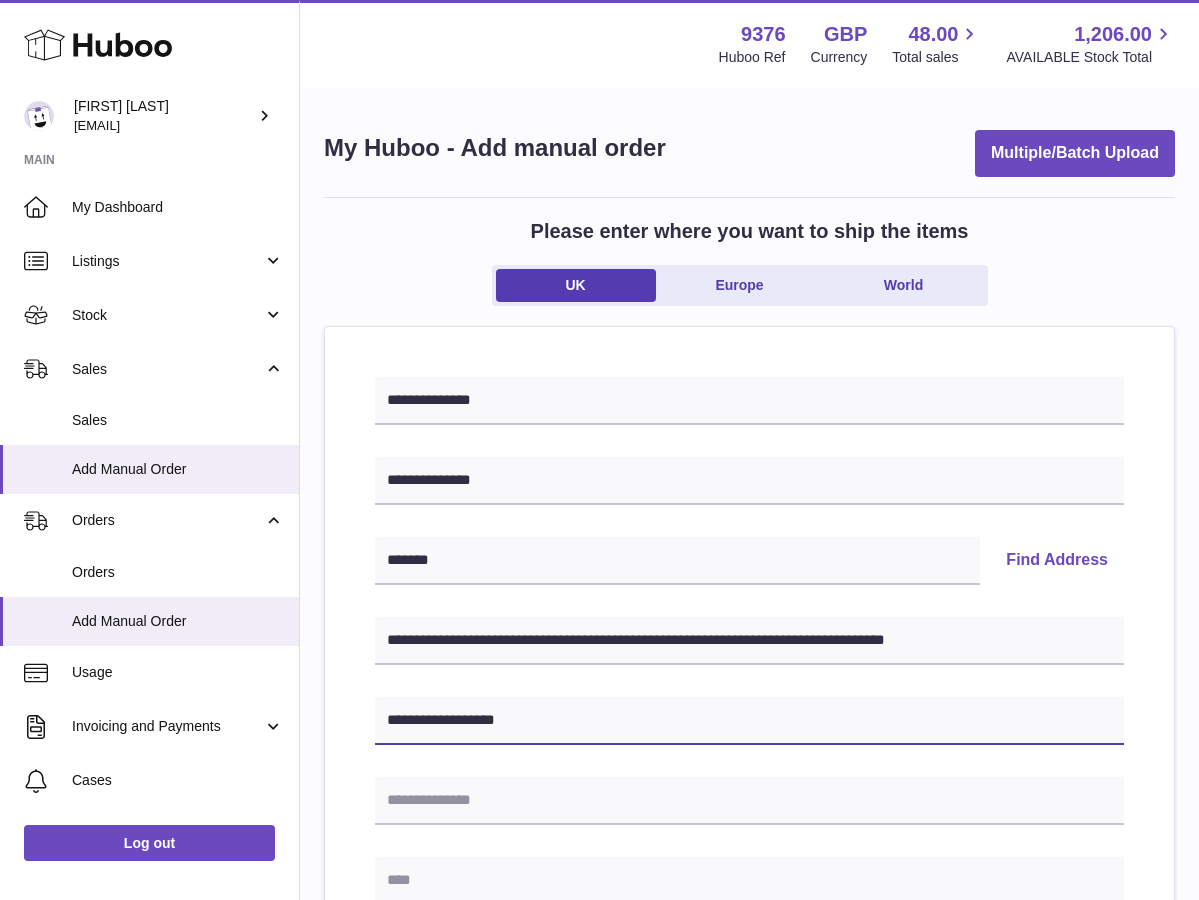 type on "**********" 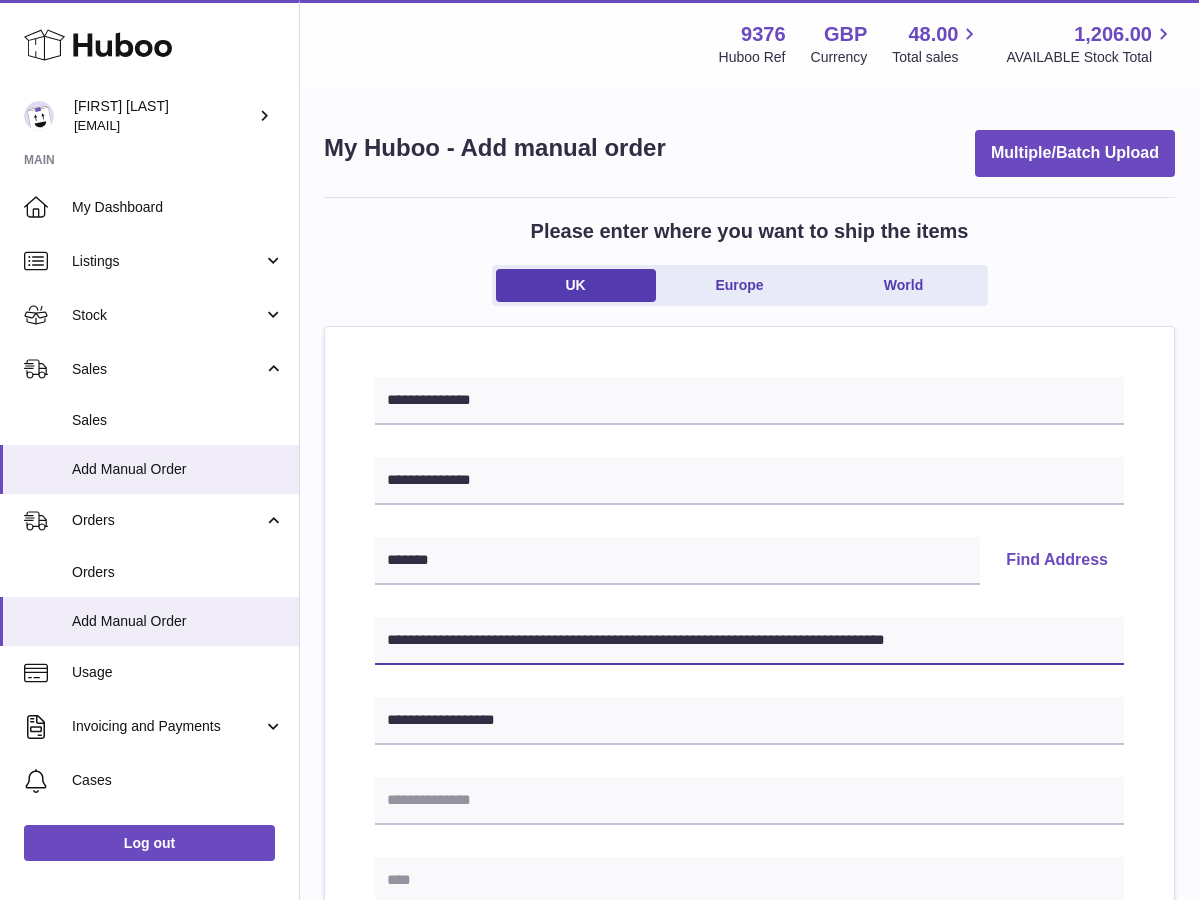 drag, startPoint x: 630, startPoint y: 638, endPoint x: 765, endPoint y: 642, distance: 135.05925 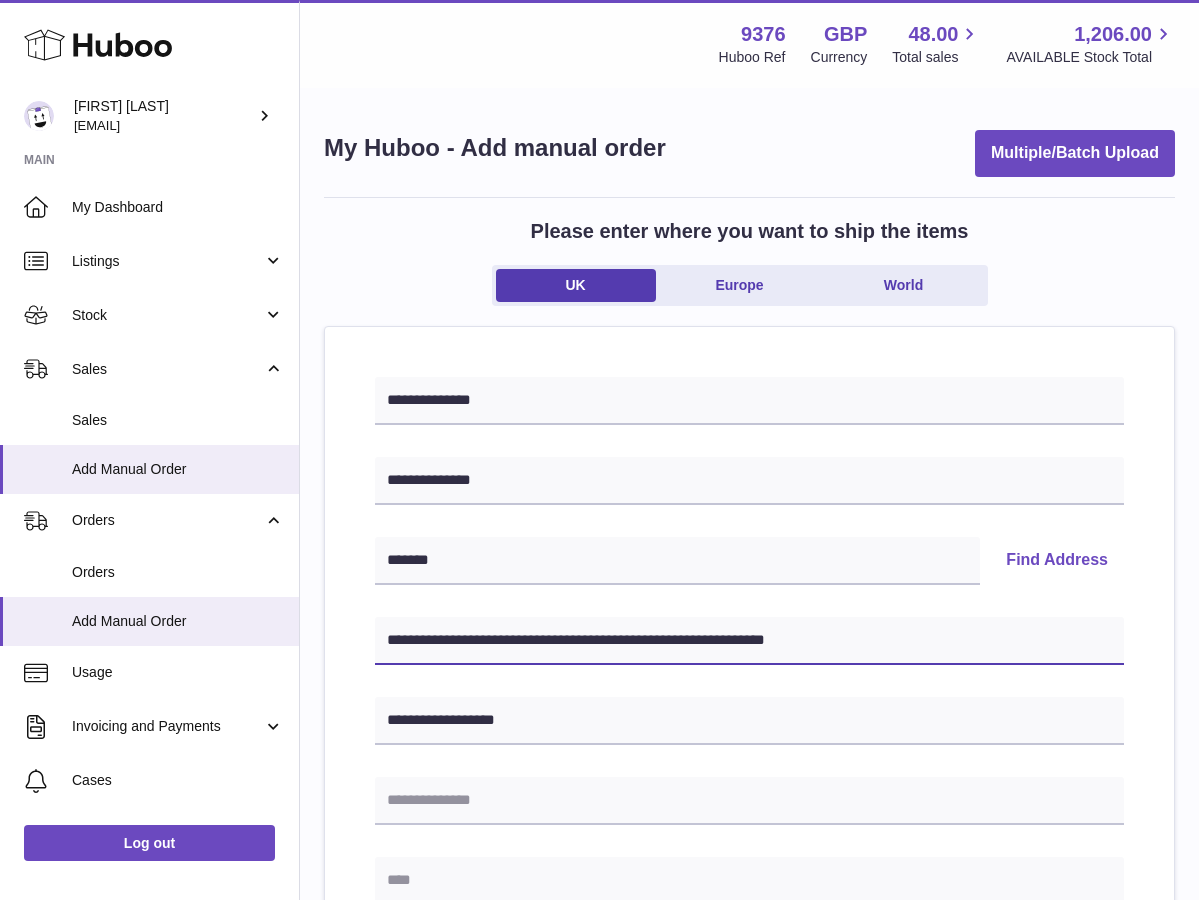 drag, startPoint x: 629, startPoint y: 638, endPoint x: 713, endPoint y: 644, distance: 84.21401 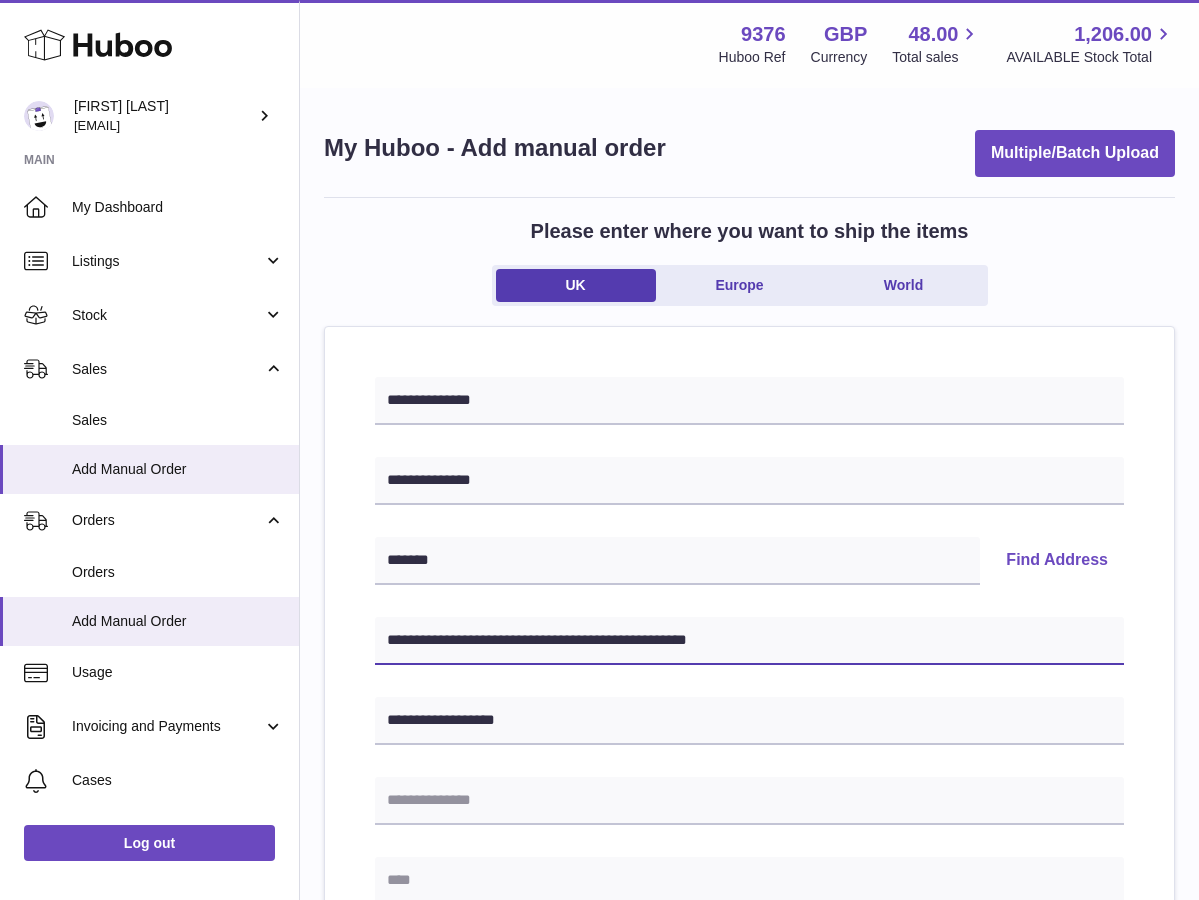 type on "**********" 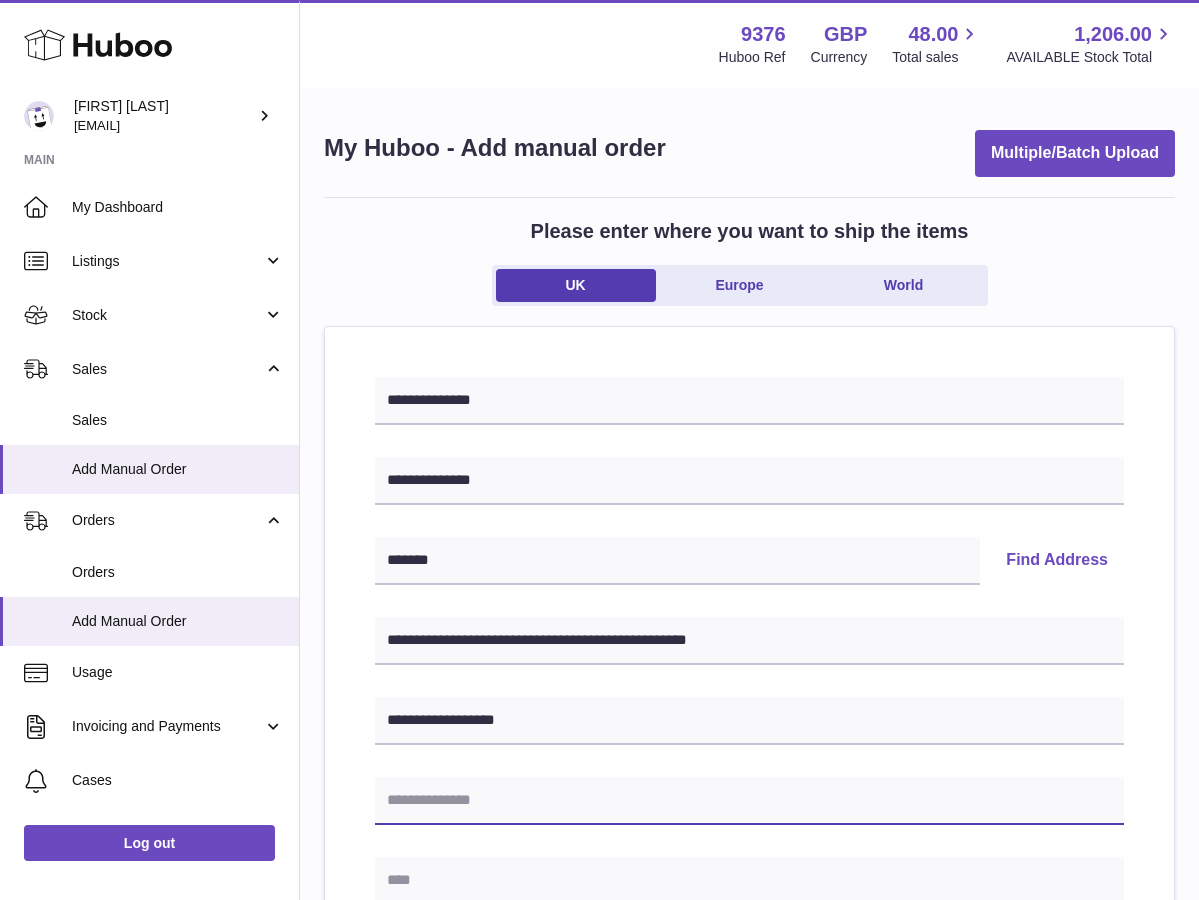 paste on "**********" 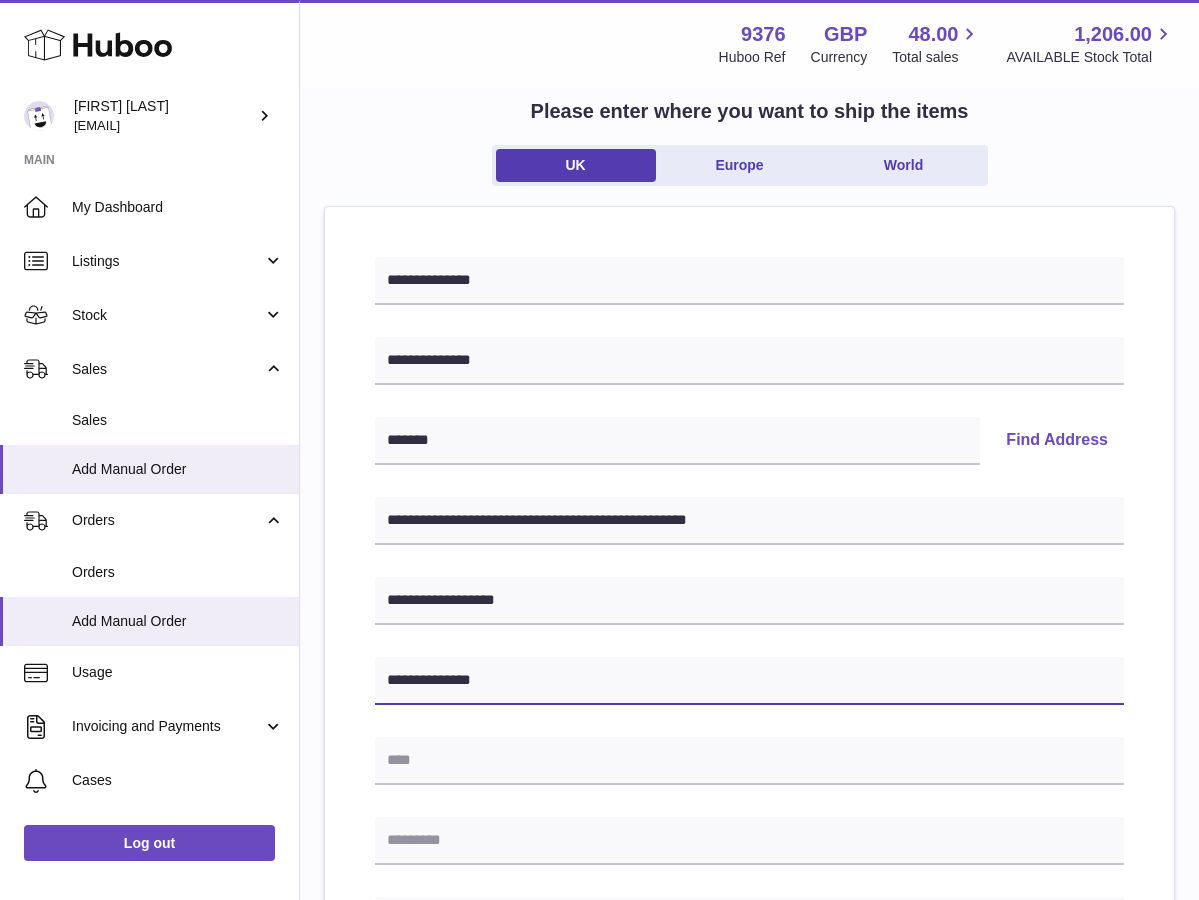 scroll, scrollTop: 124, scrollLeft: 0, axis: vertical 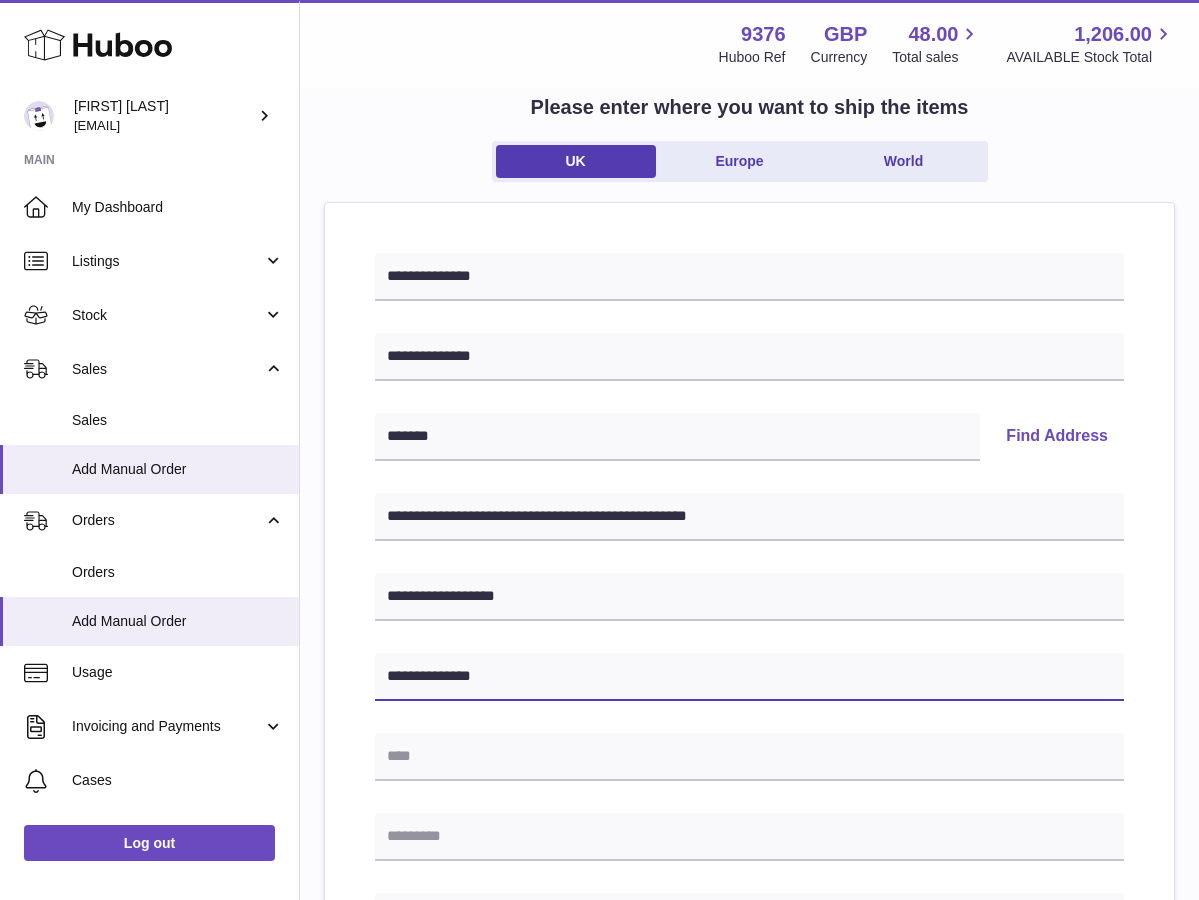 type on "**********" 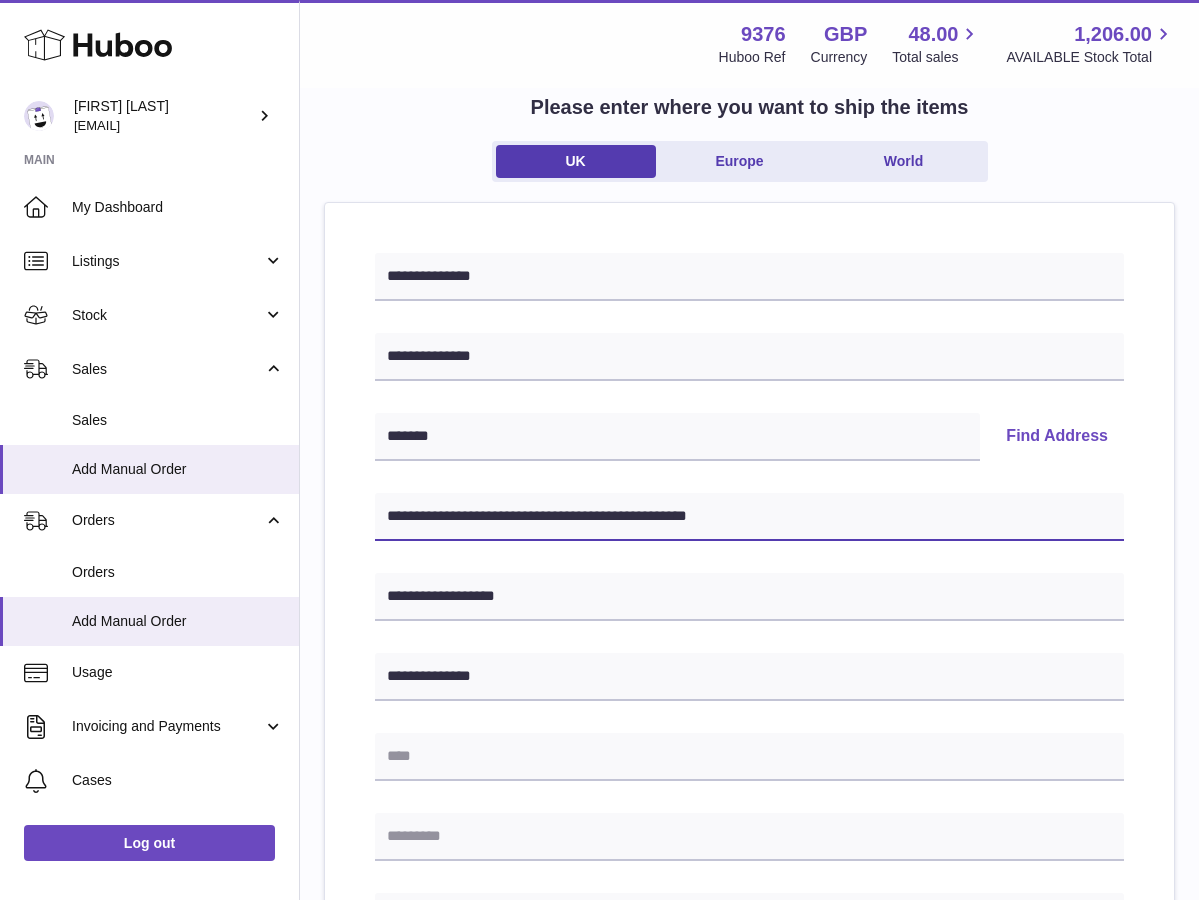 click on "**********" at bounding box center [749, 517] 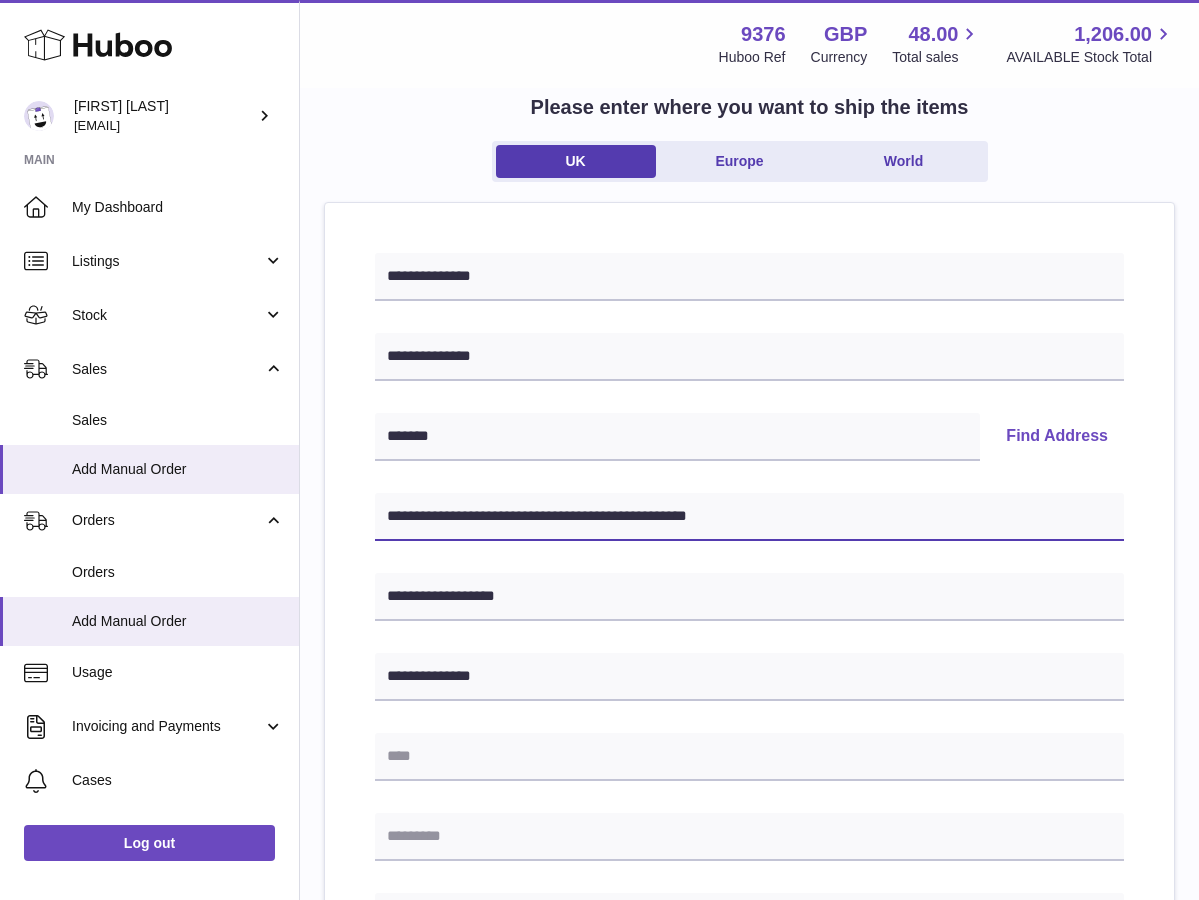 drag, startPoint x: 639, startPoint y: 520, endPoint x: 673, endPoint y: 520, distance: 34 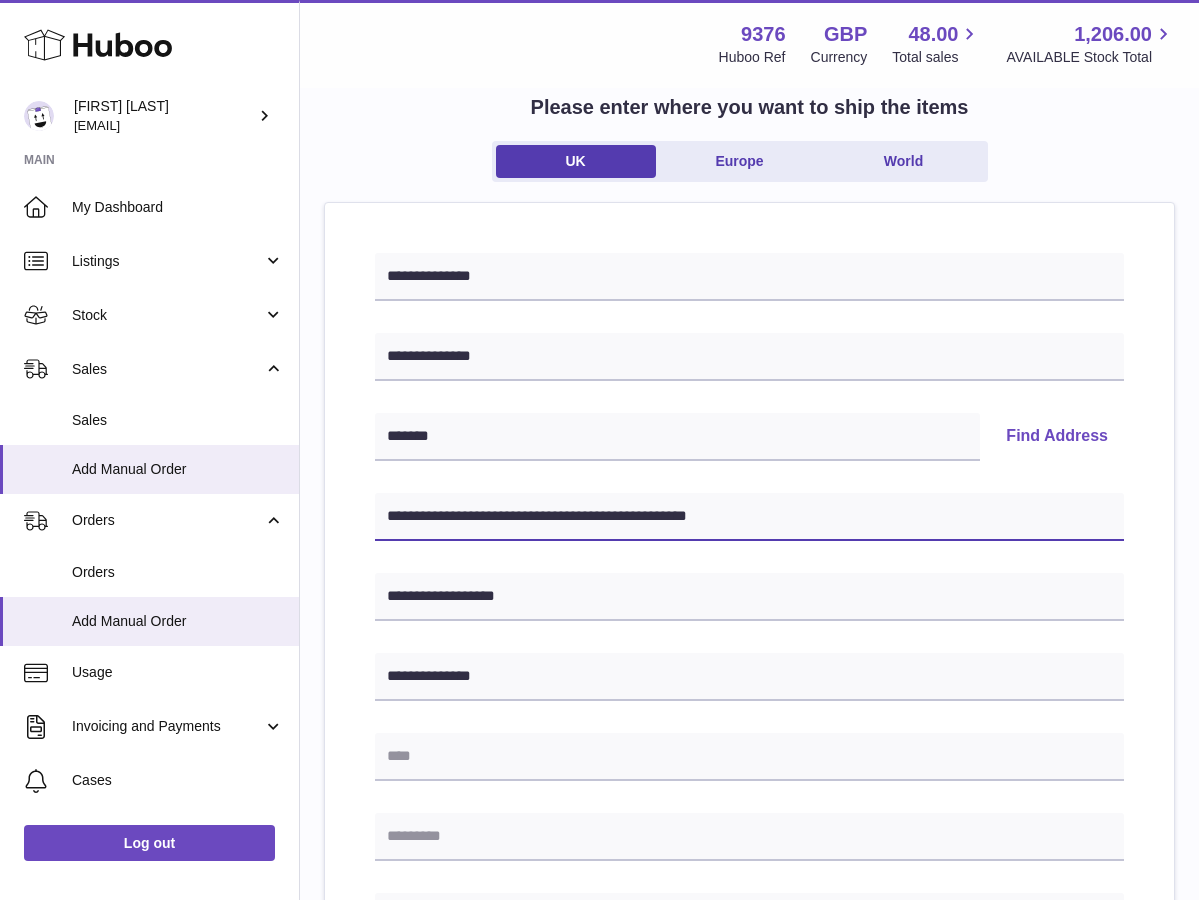 drag, startPoint x: 776, startPoint y: 512, endPoint x: 705, endPoint y: 512, distance: 71 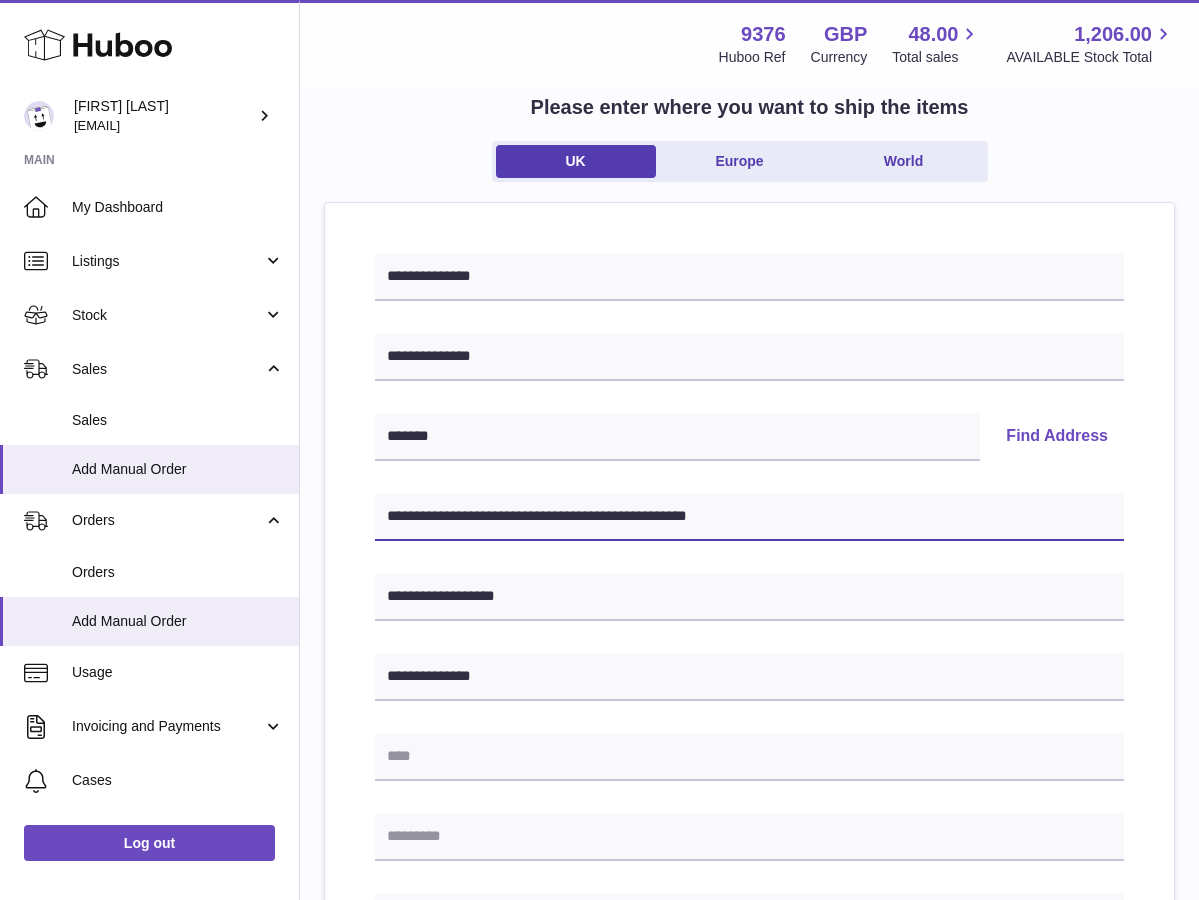 click on "**********" at bounding box center [749, 517] 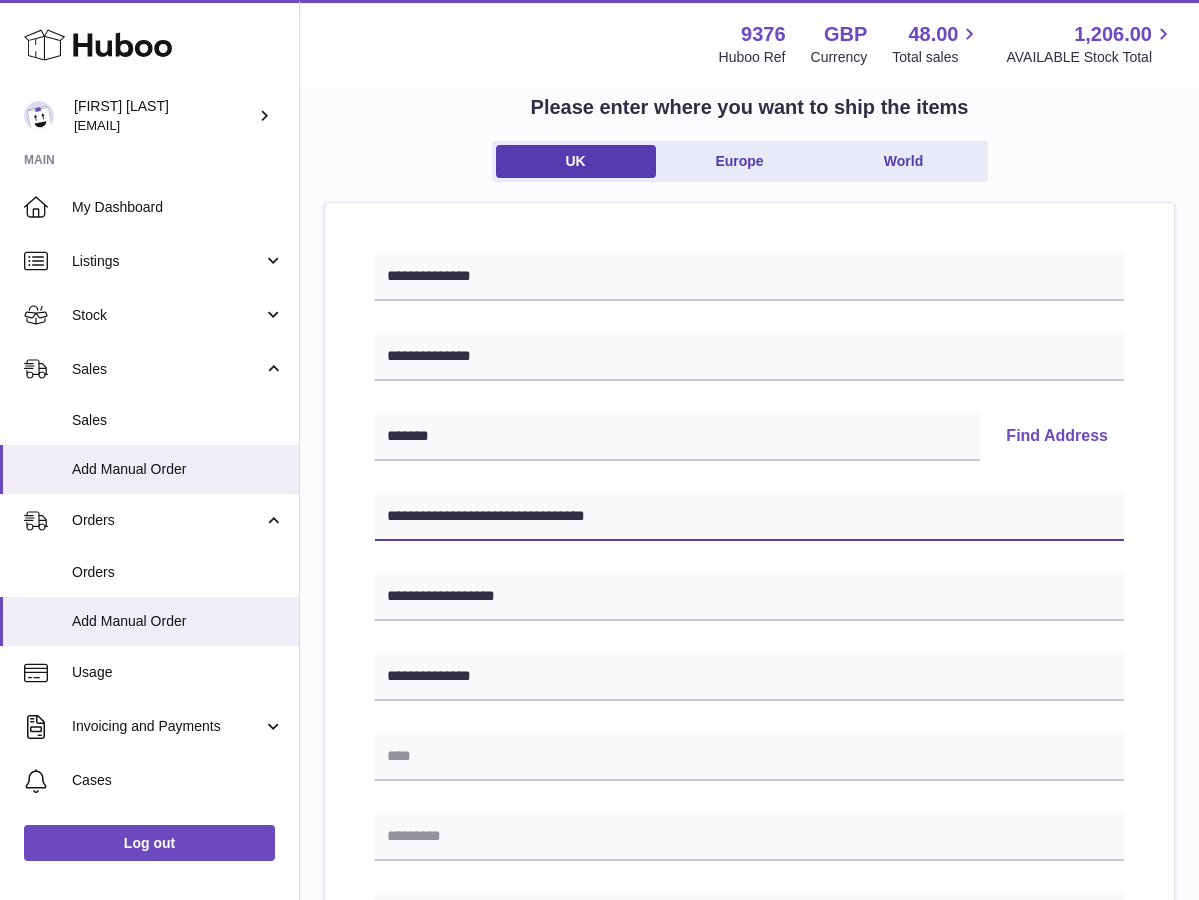 type on "**********" 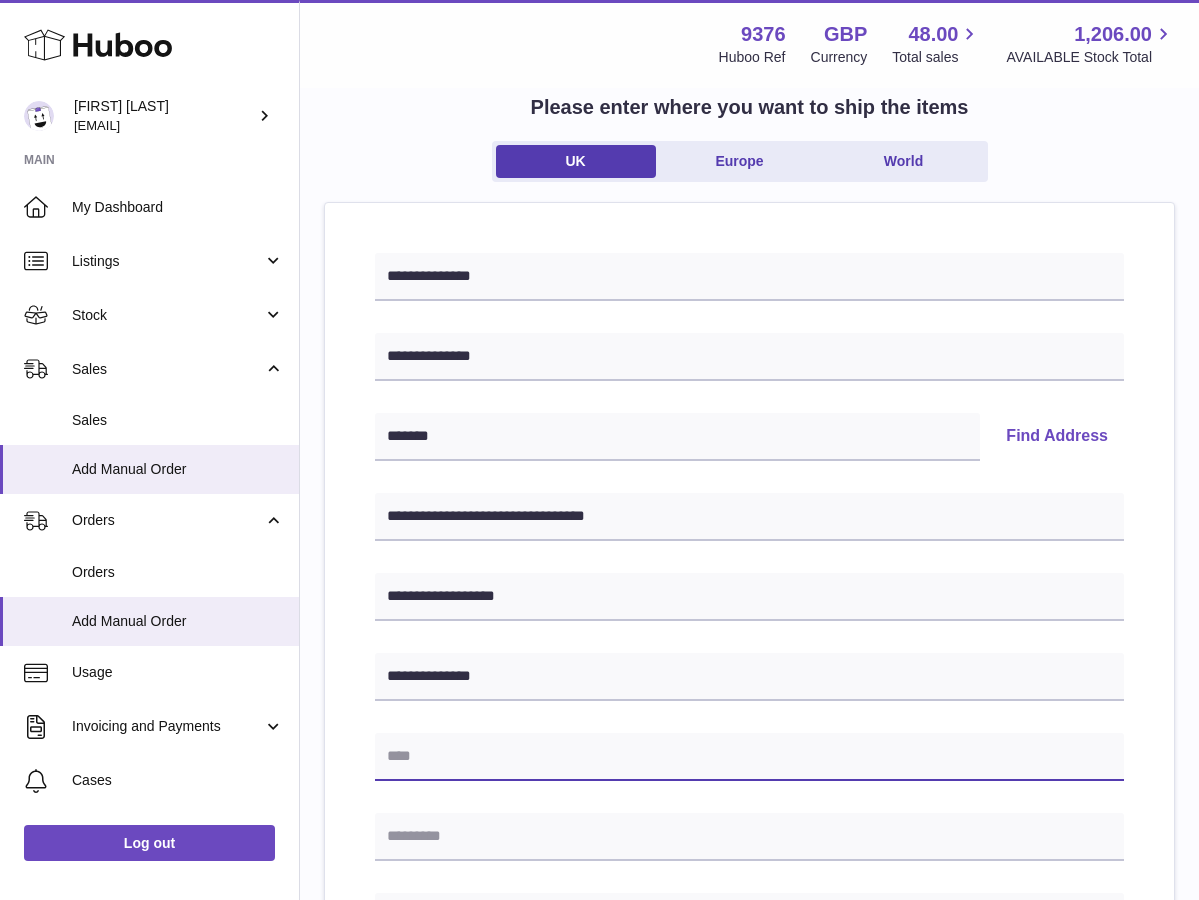 click at bounding box center (749, 757) 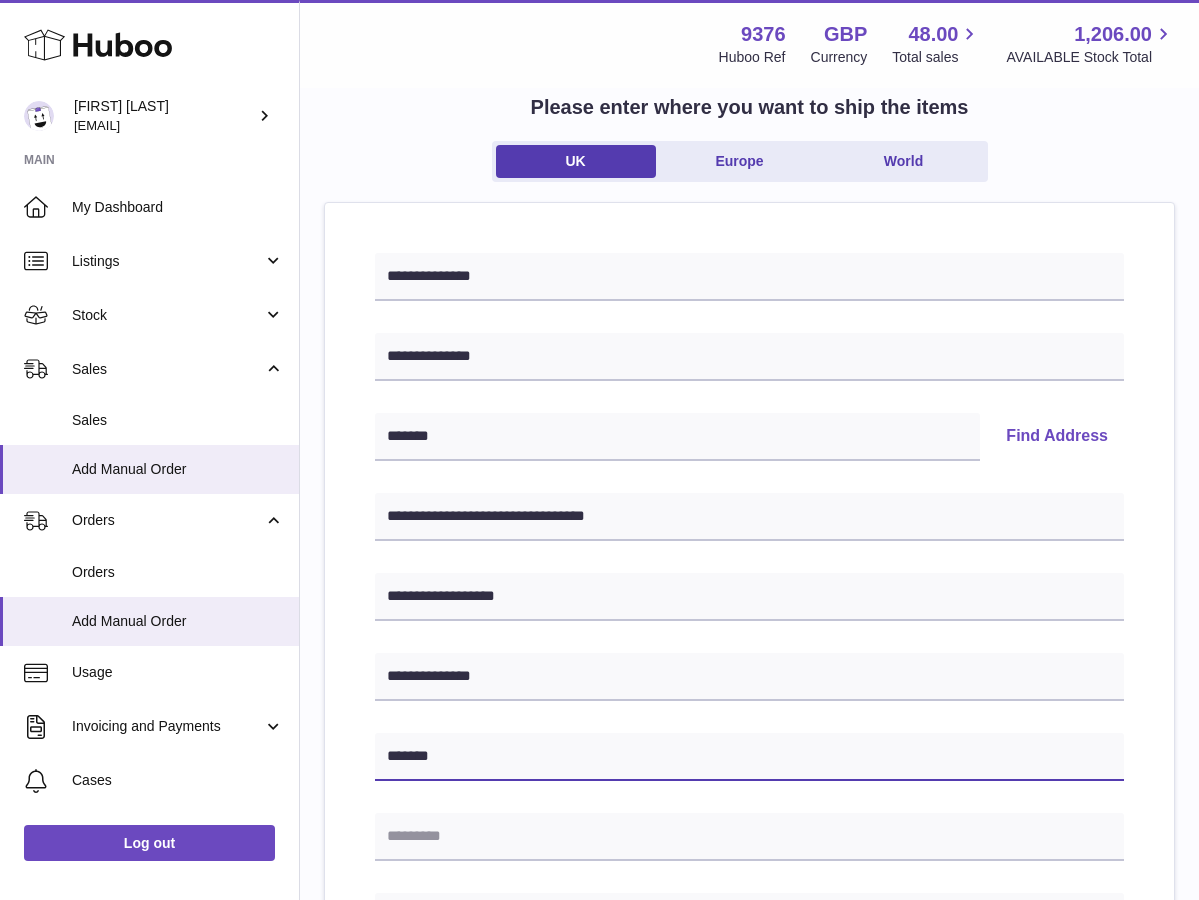 type on "*******" 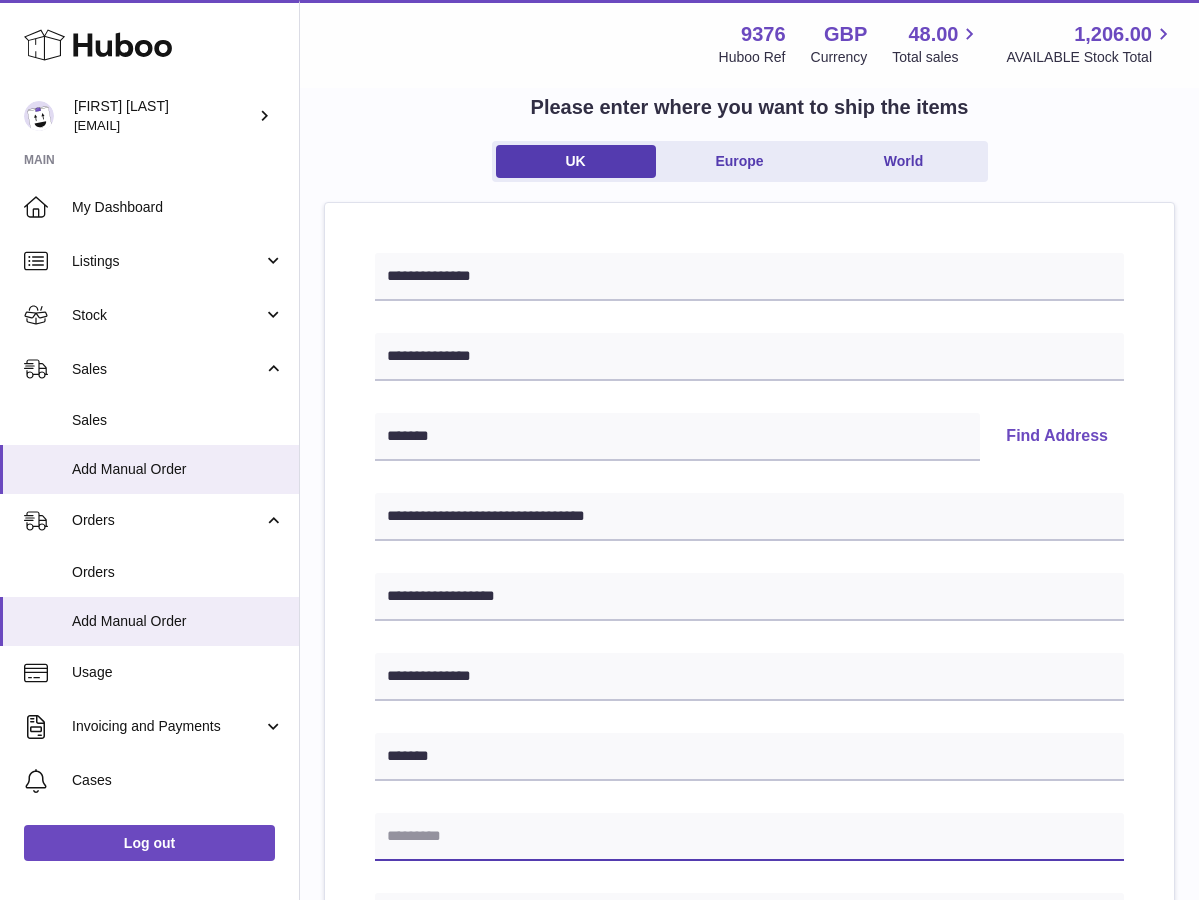 paste on "*******" 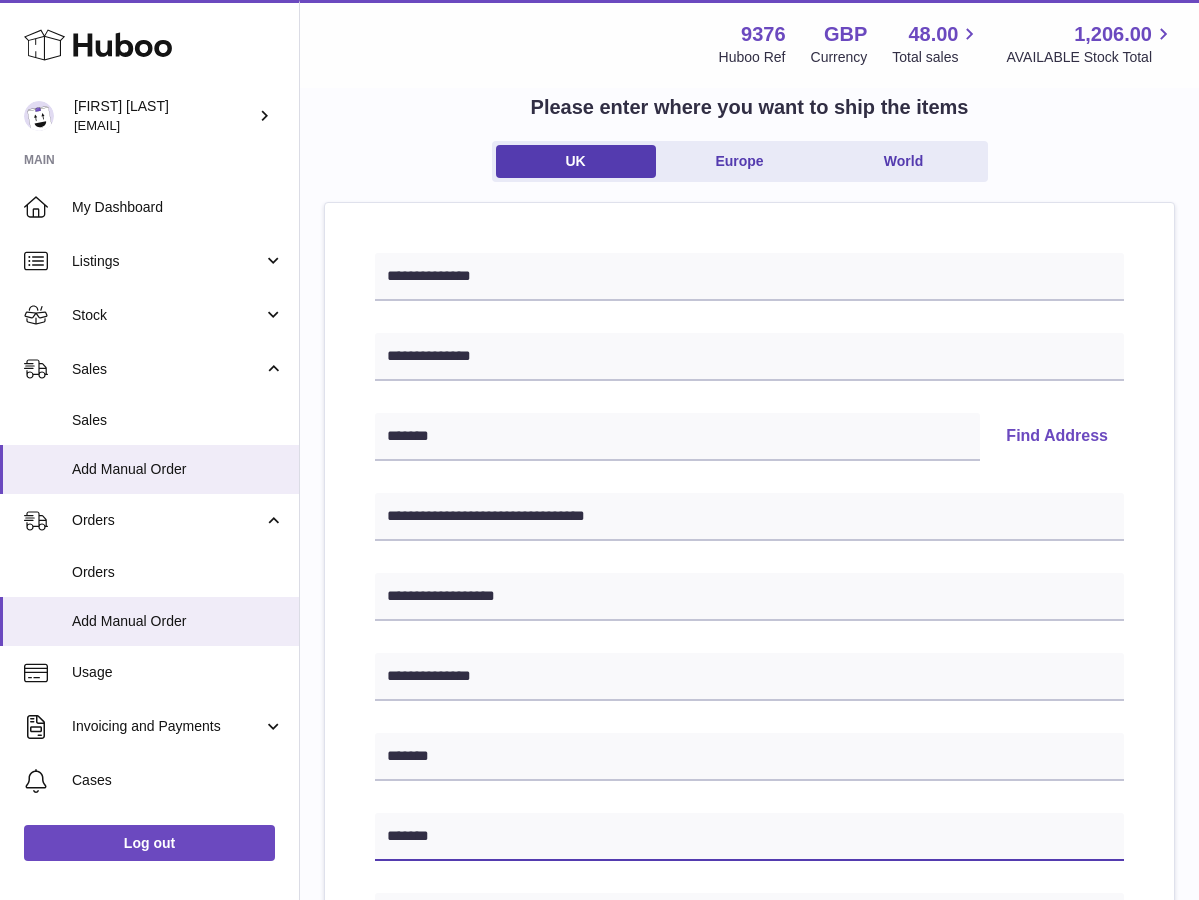 type on "*******" 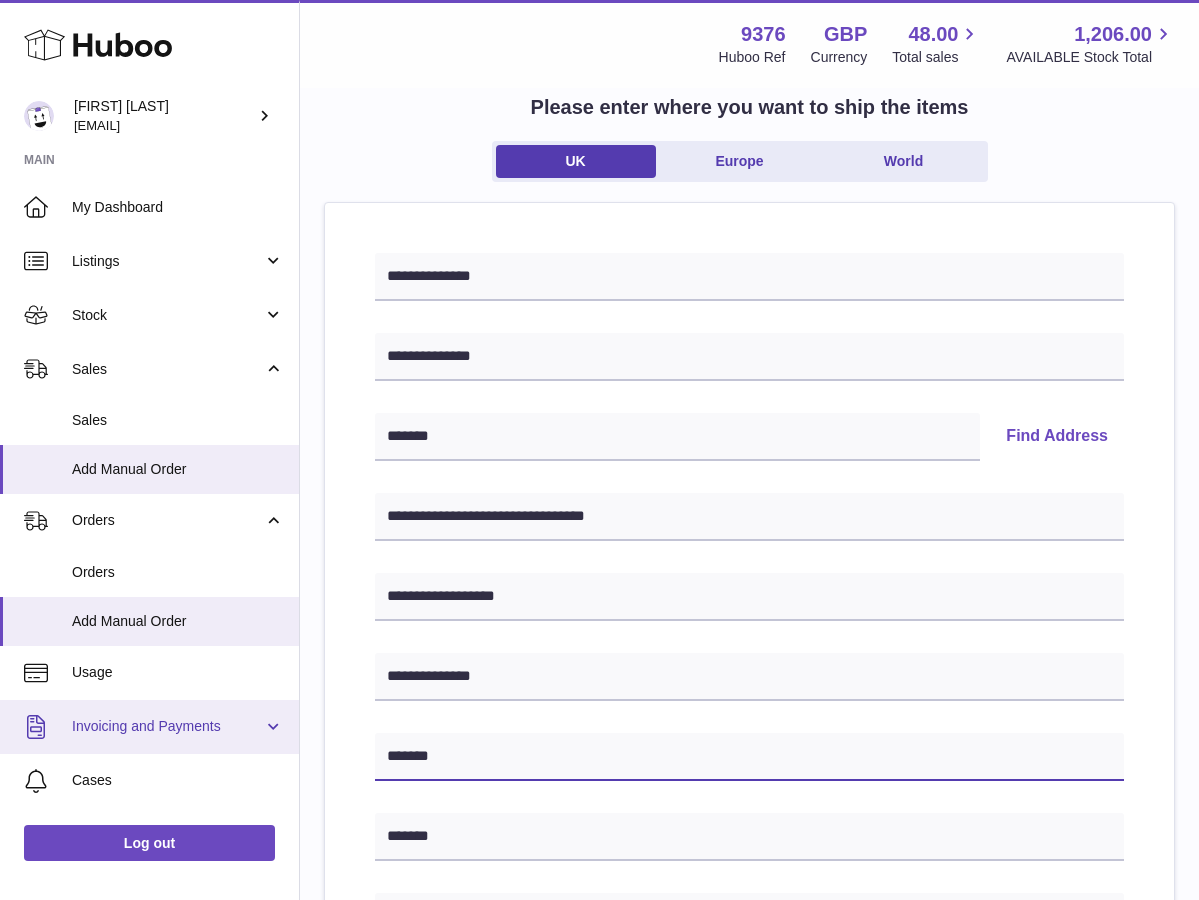 drag, startPoint x: 484, startPoint y: 758, endPoint x: 259, endPoint y: 730, distance: 226.73553 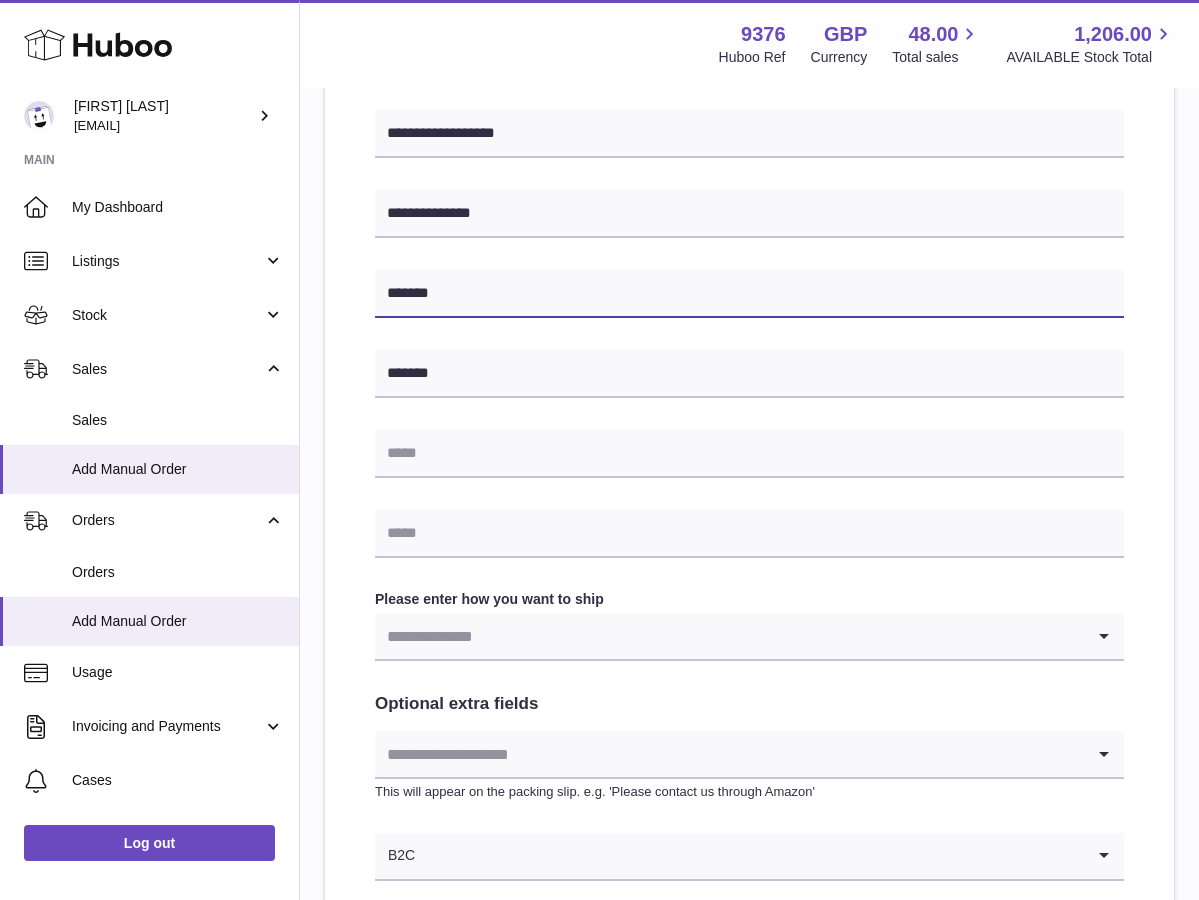 scroll, scrollTop: 587, scrollLeft: 0, axis: vertical 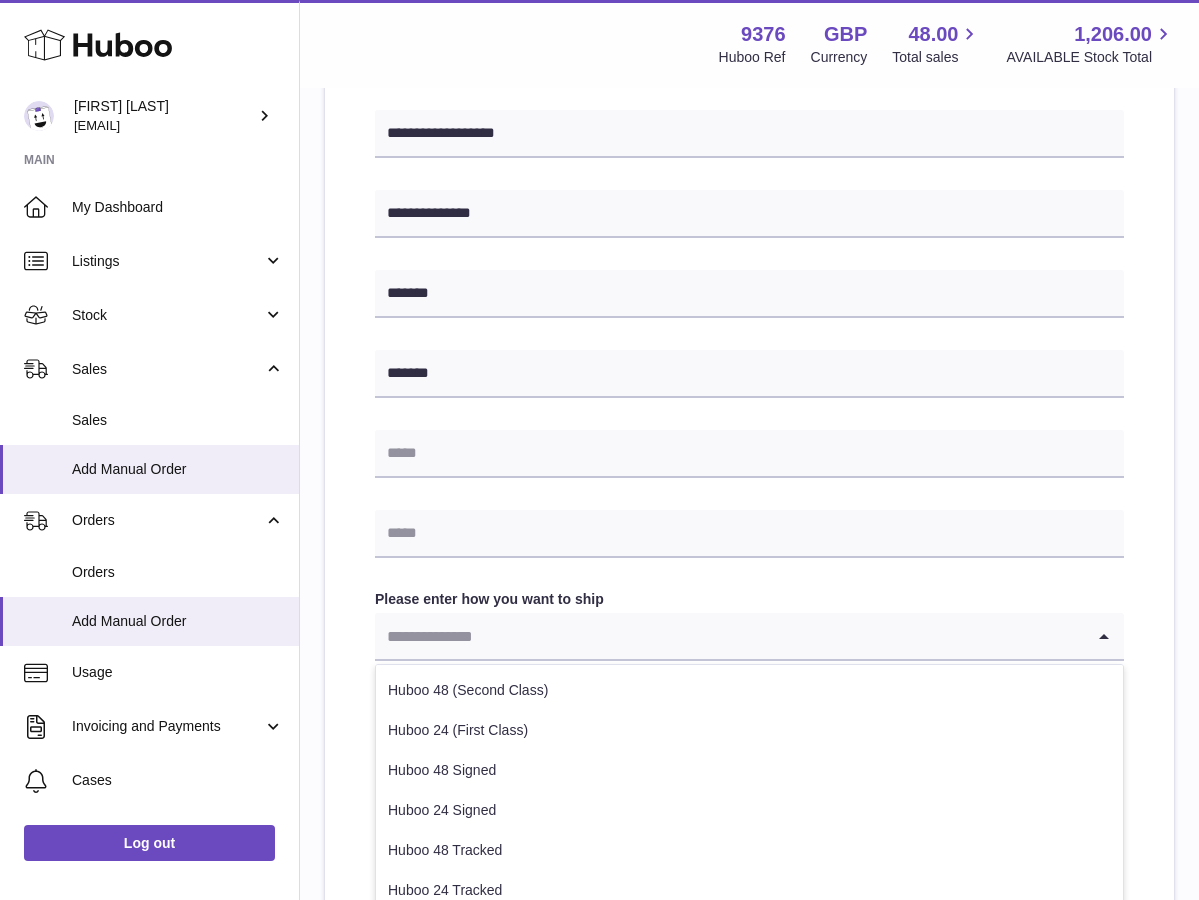 click at bounding box center [729, 636] 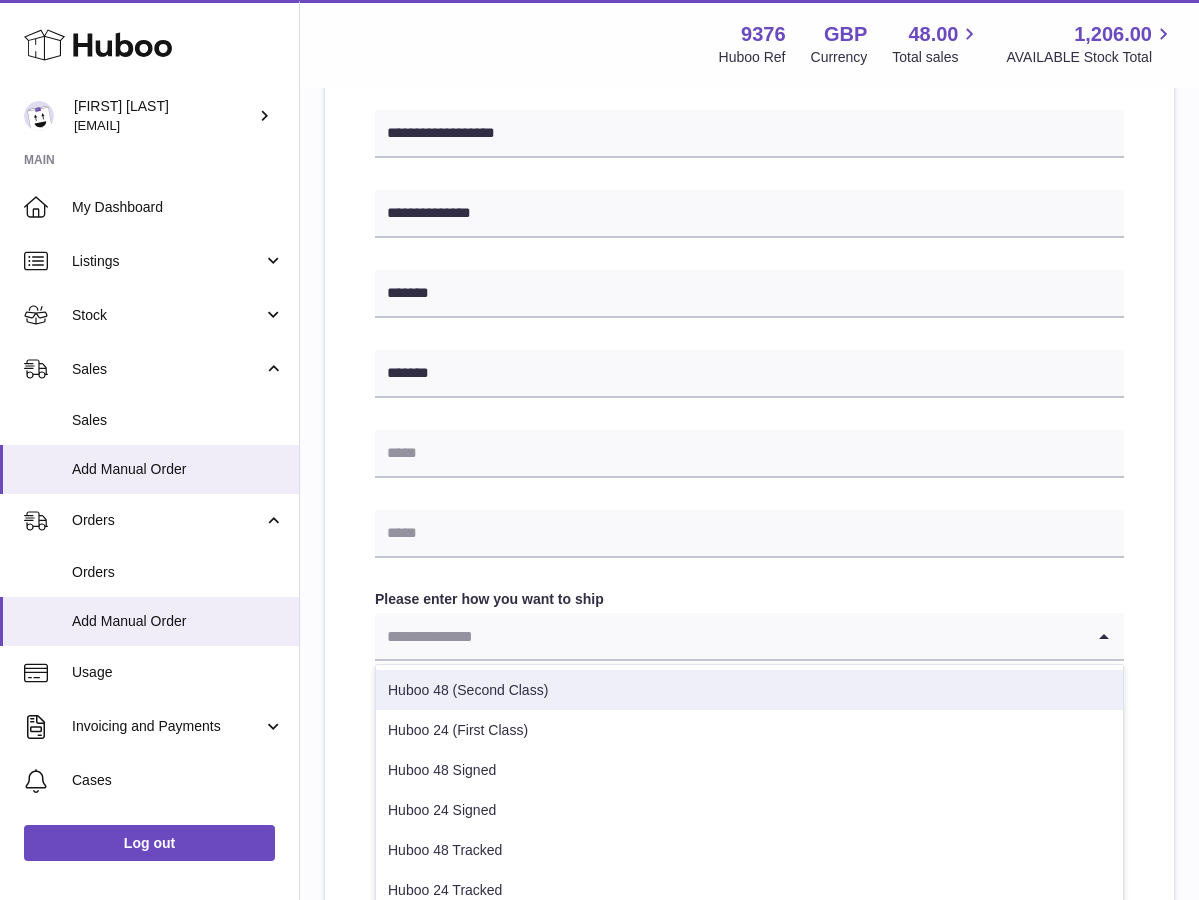 click on "Huboo 48 (Second Class)" at bounding box center [749, 690] 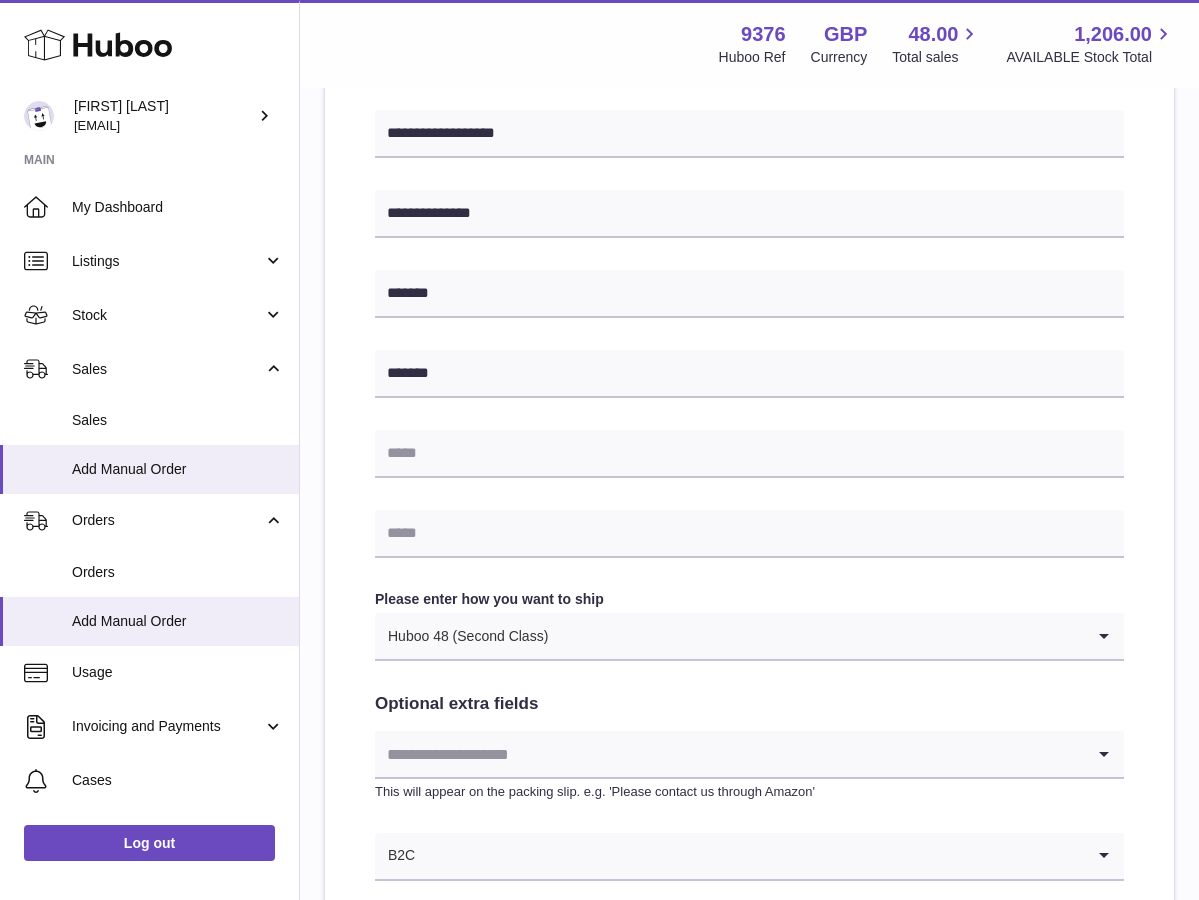 scroll, scrollTop: 741, scrollLeft: 0, axis: vertical 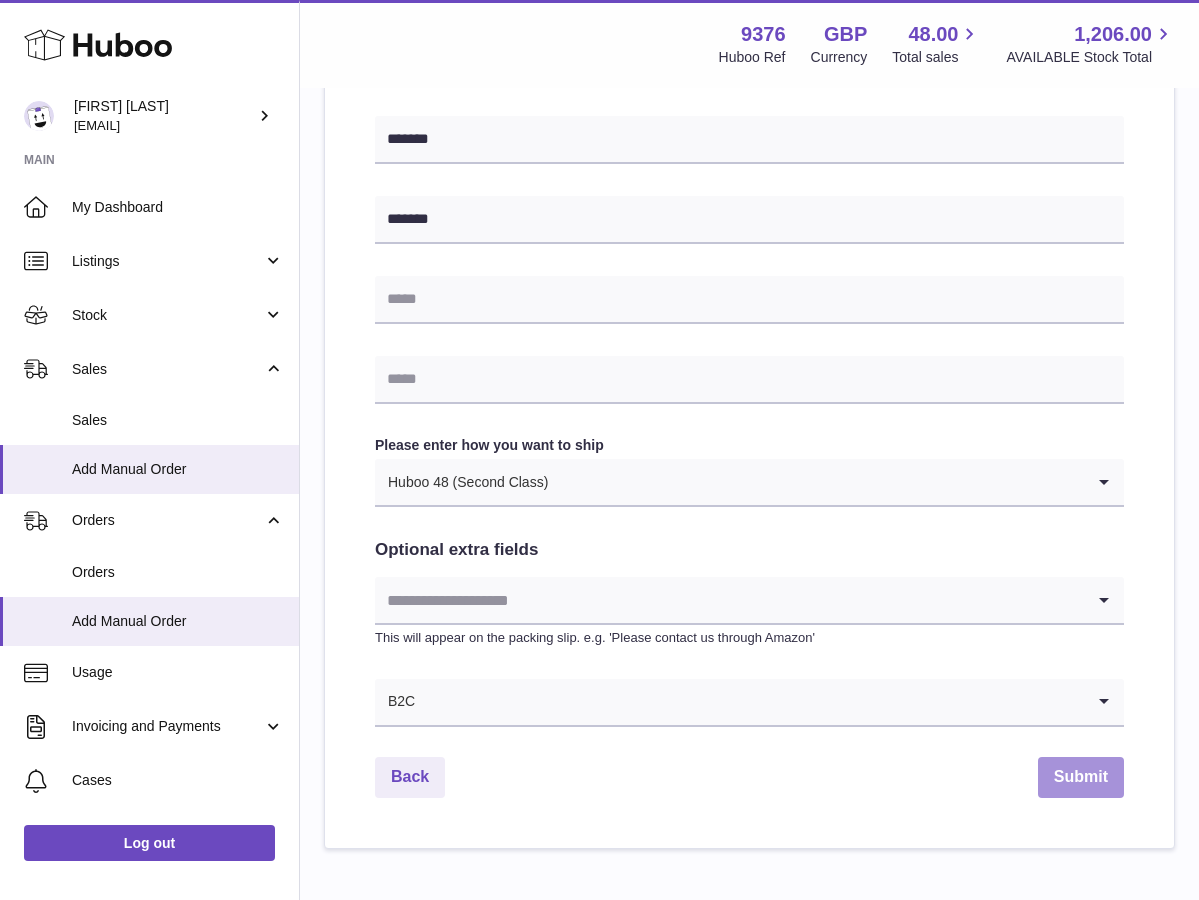 click on "Submit" at bounding box center [1081, 777] 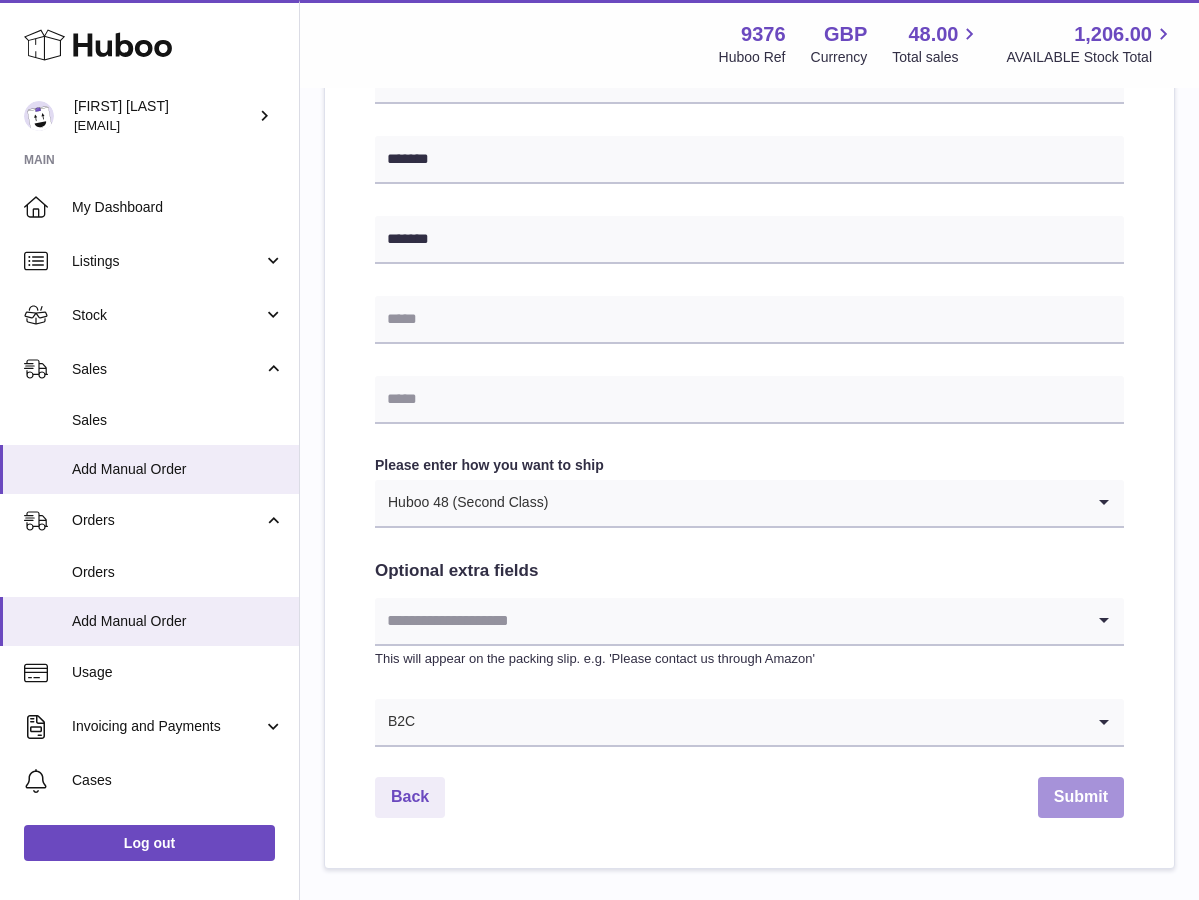 click on "Submit" at bounding box center (1081, 797) 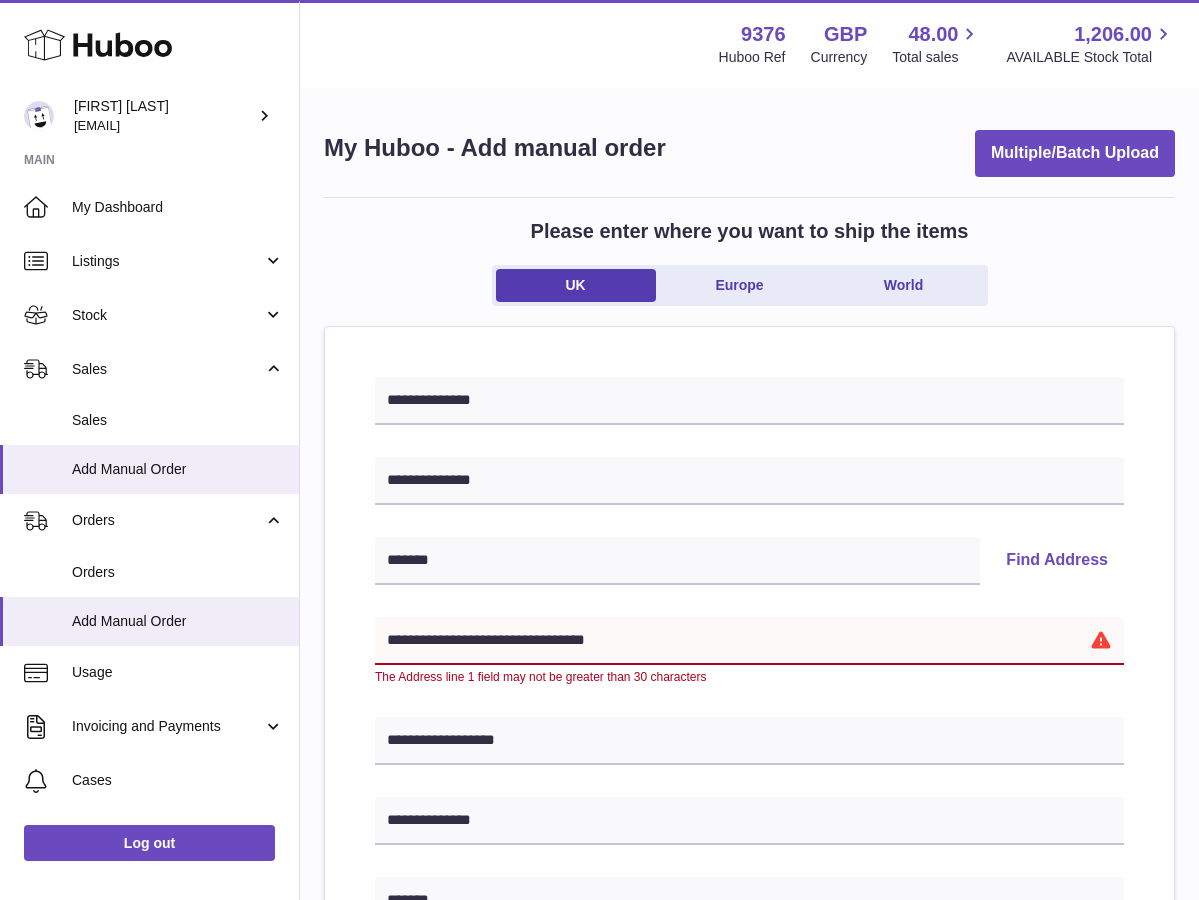 scroll, scrollTop: 0, scrollLeft: 0, axis: both 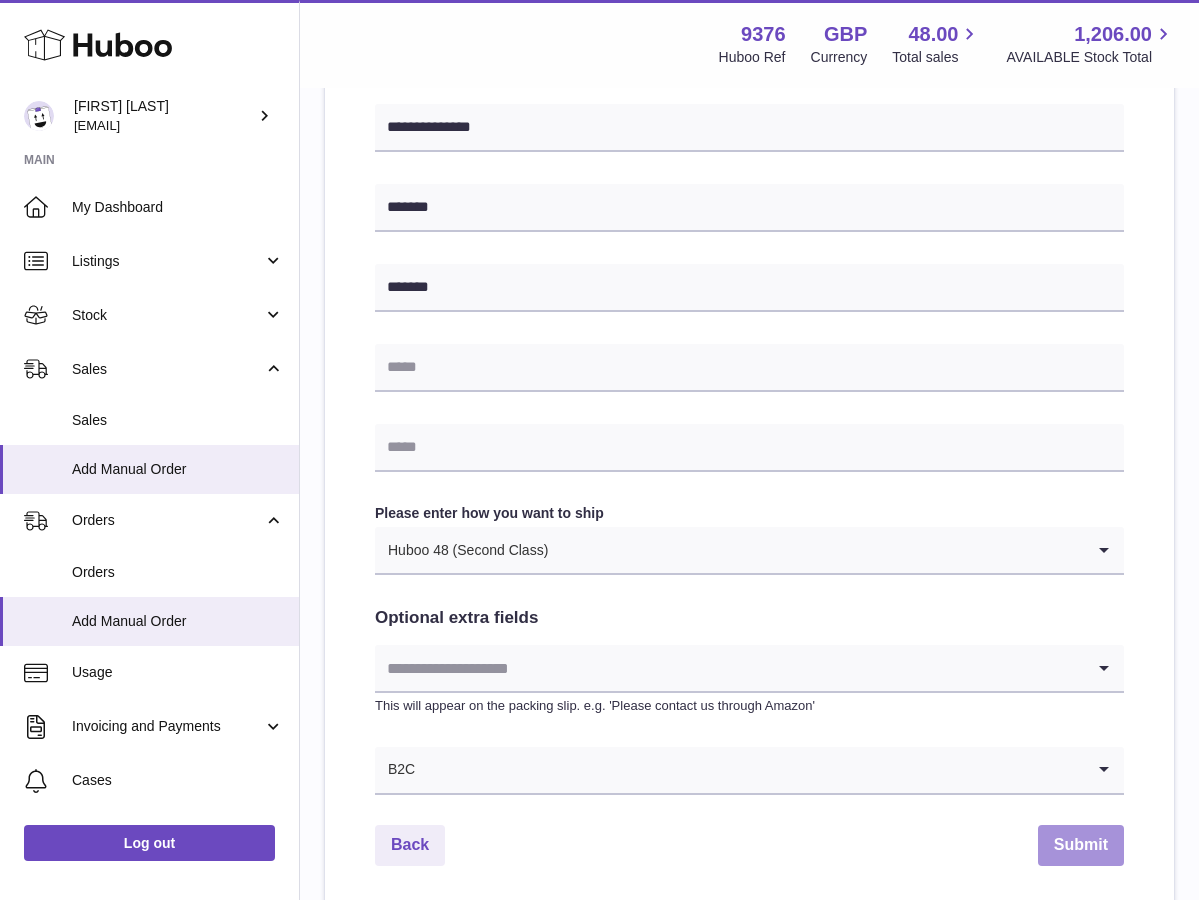 type on "**********" 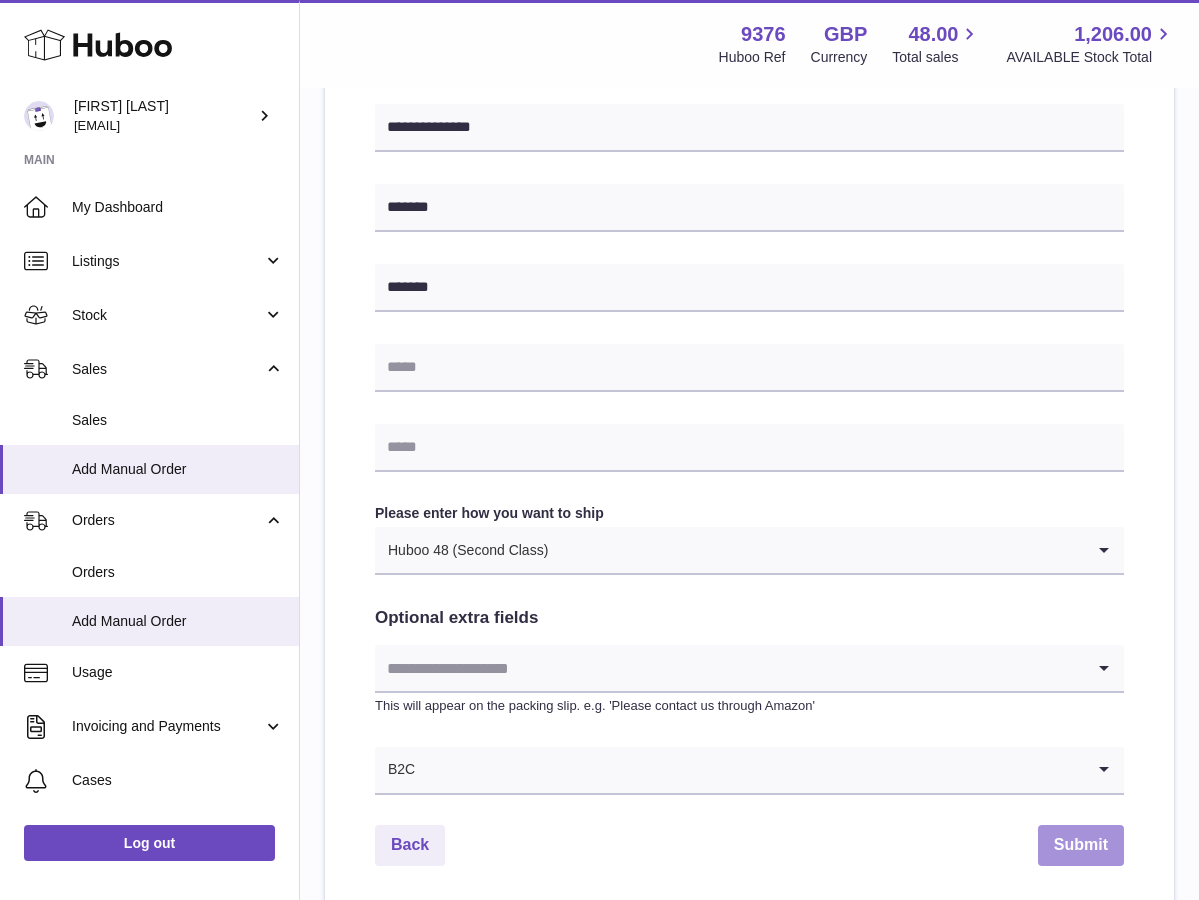 click on "Submit" at bounding box center [1081, 845] 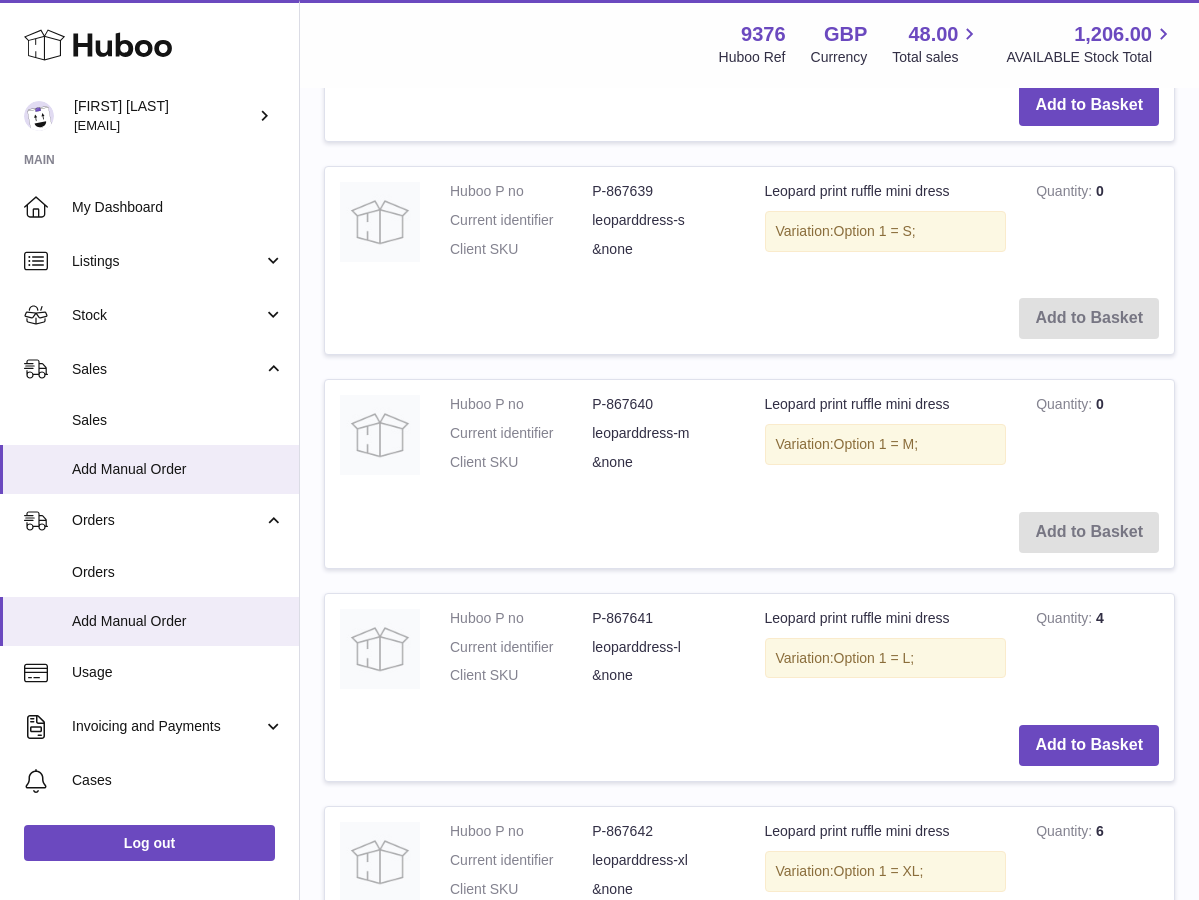 scroll, scrollTop: 0, scrollLeft: 0, axis: both 